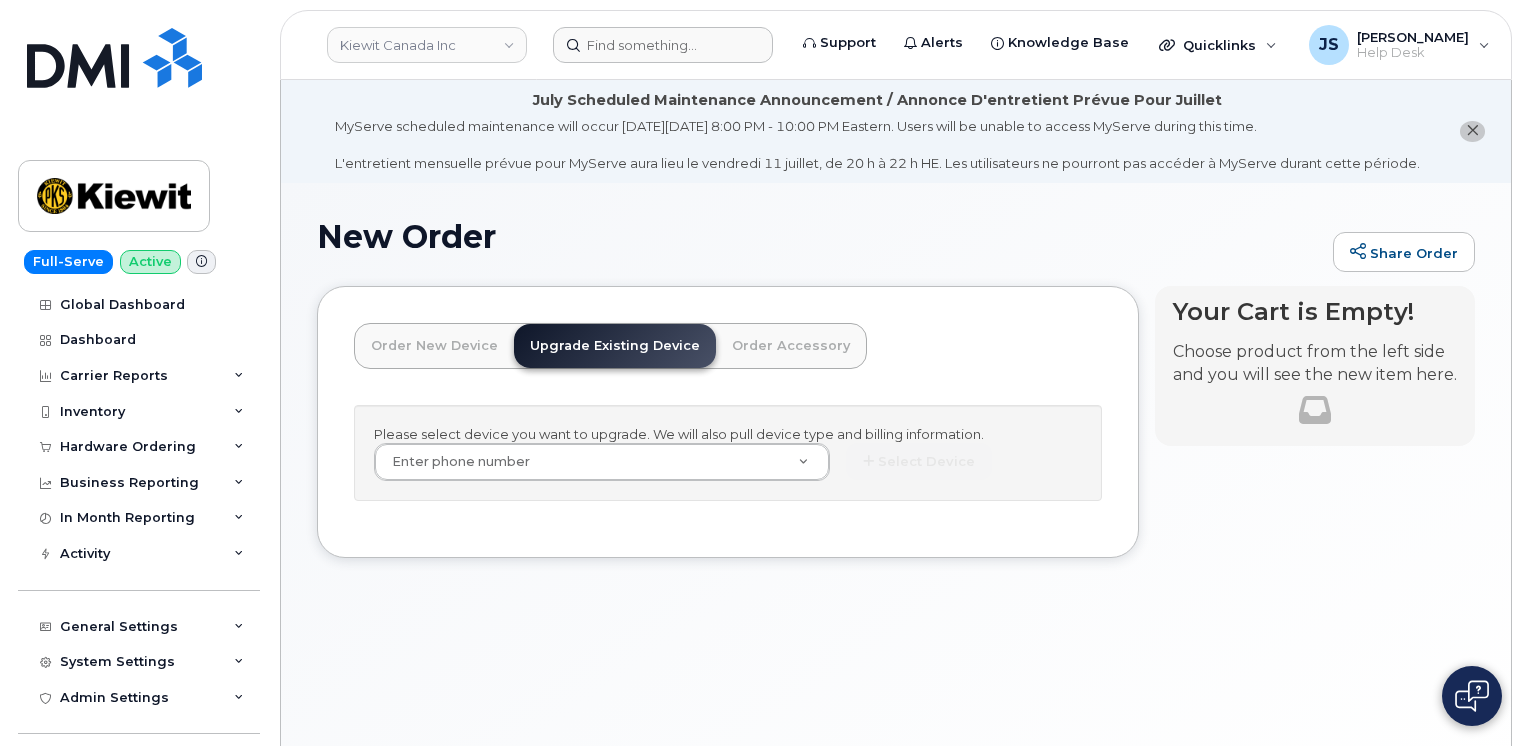 scroll, scrollTop: 0, scrollLeft: 0, axis: both 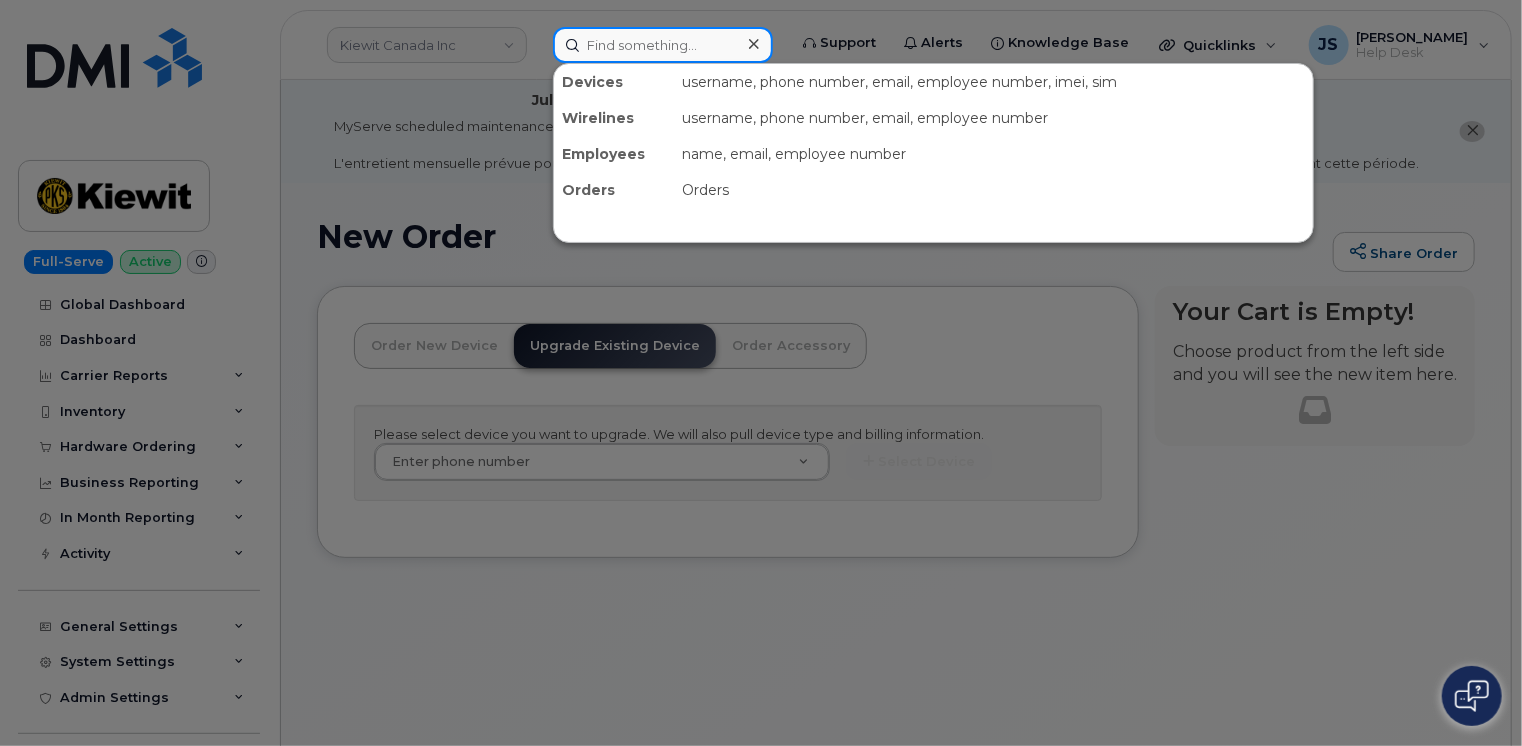 click at bounding box center [663, 45] 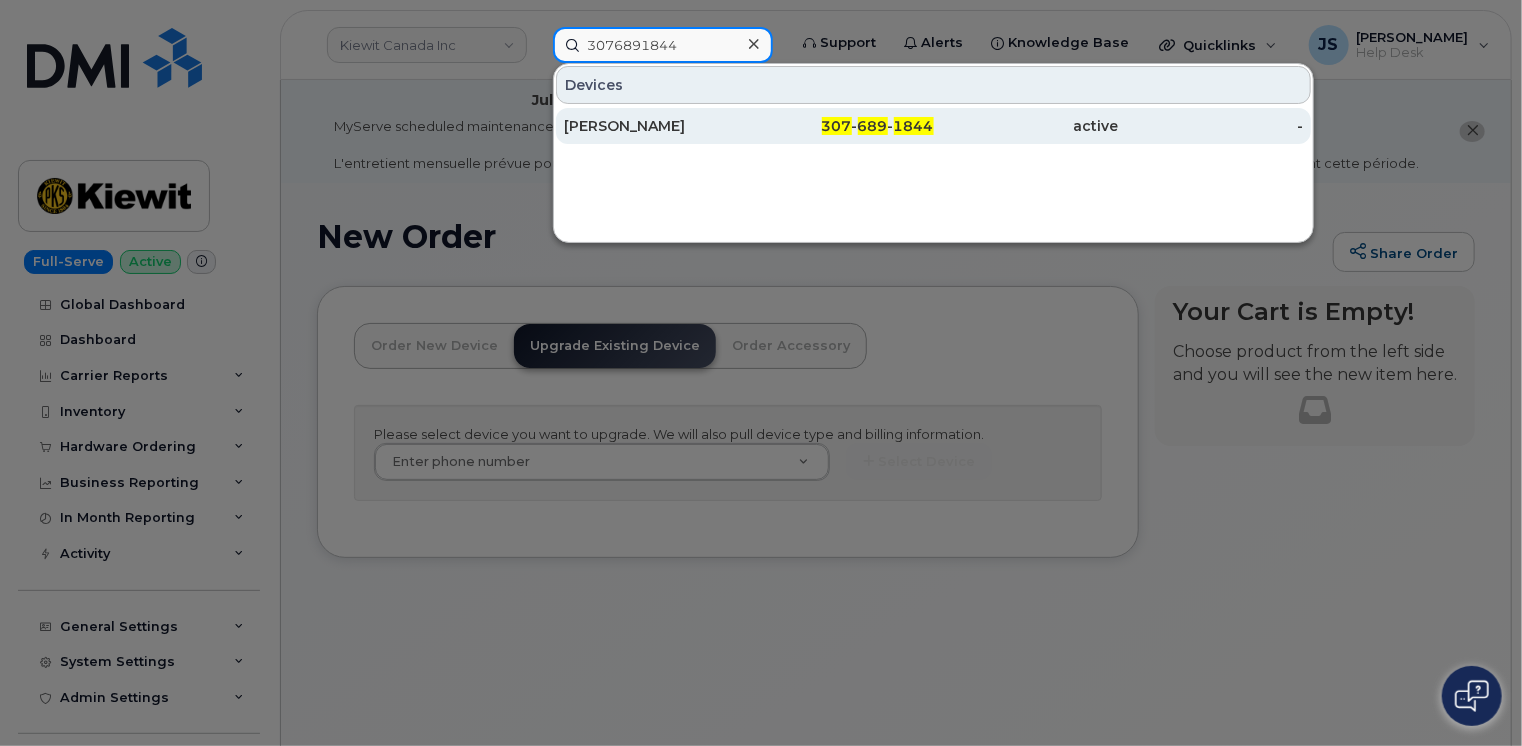 type on "3076891844" 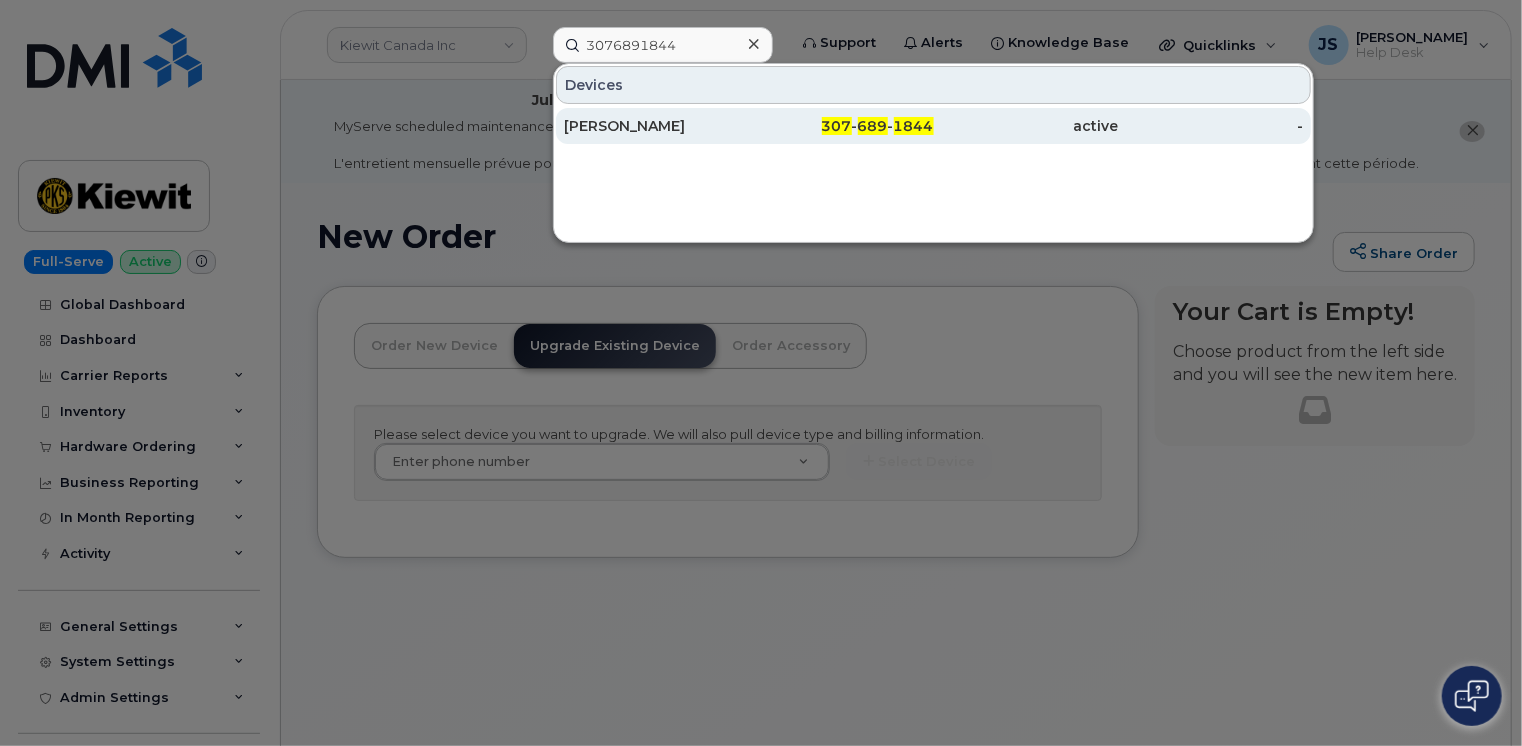 click on "[PERSON_NAME]" at bounding box center (656, 126) 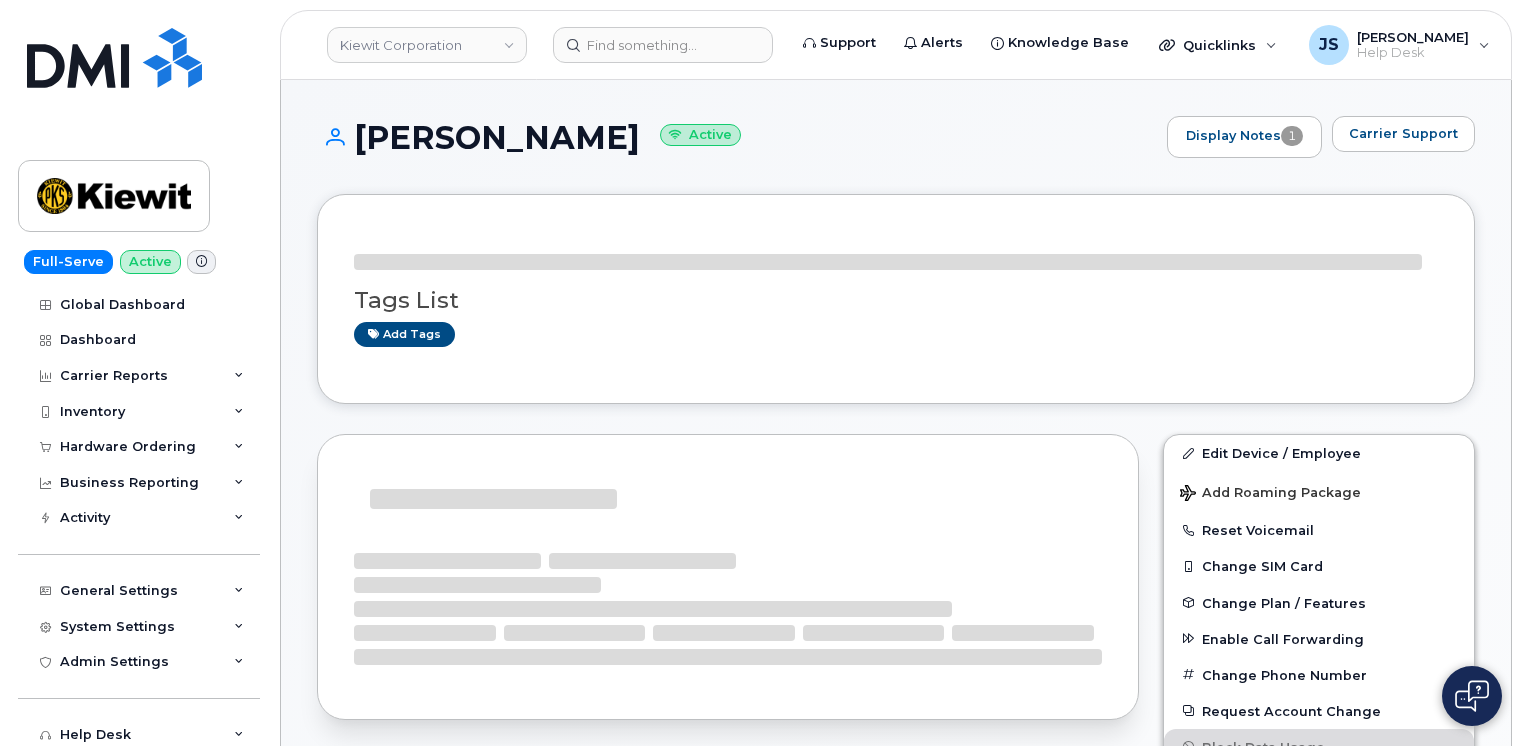 scroll, scrollTop: 0, scrollLeft: 0, axis: both 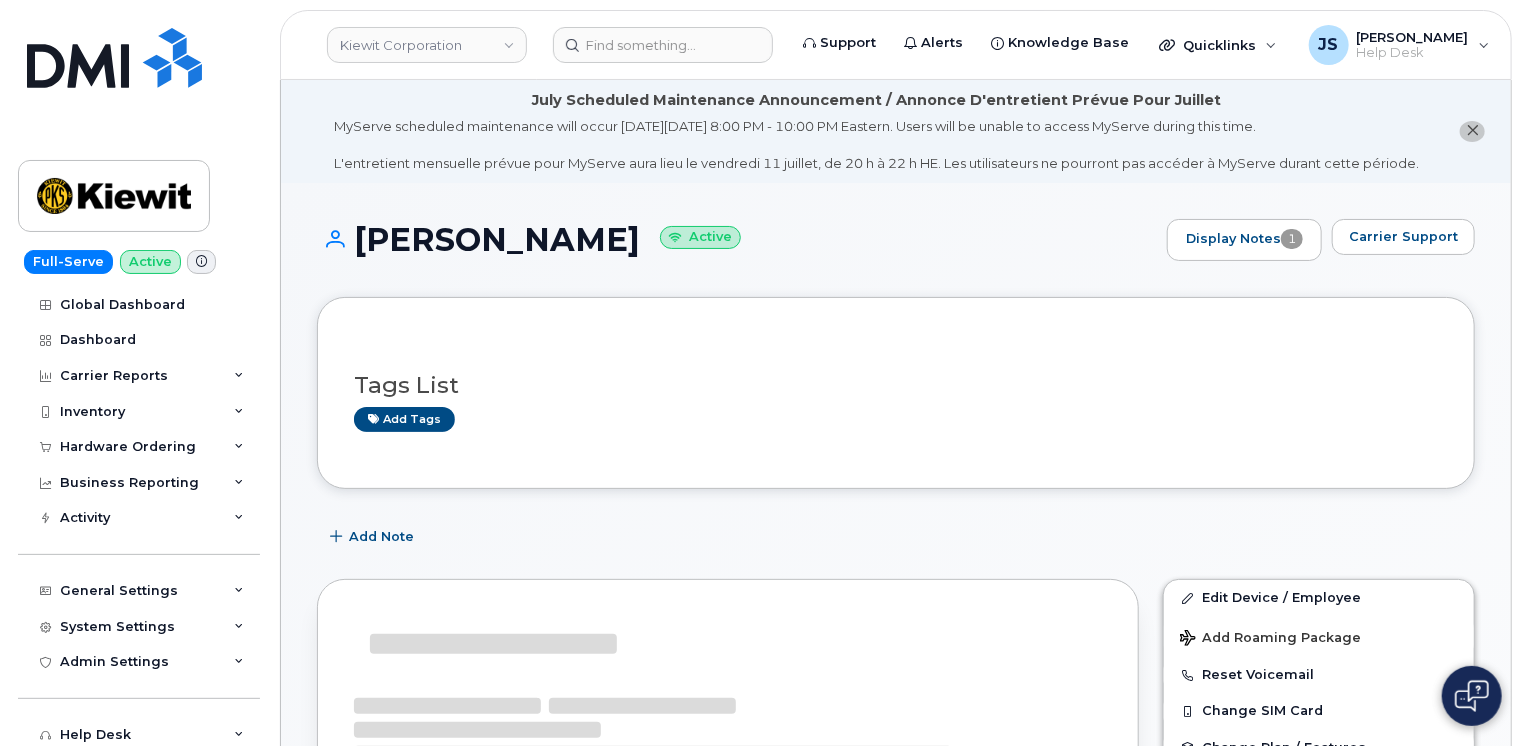click on "Patrick Campbell
Active
Display Notes
1
Carrier Support
Tags List
Add tags
Add Note
Edit Device / Employee
Add Roaming Package
Reset Voicemail
Change SIM Card
Change Plan / Features
Enable Call Forwarding
Change Phone Number
Request Account Change
Block Data Usage
Transfer to Personal
Create Helpdesk Submission
Suspend/Cancel Device
Request Repair
Change IMEI
Mobile device management (Microsoft Intune)
Data fetched at 13:26 10/07/2025
Serial Number:
FFWFL3HDN72J
IMEI:
356863115199219
Compliance state:
compliant
Manufacturer:
Apple
Model:
iPhone 11
OS:
iOS
OS Version:
18.5
Rooted:
False
Device name:
Patrick's iPhone
Phone Number:
3076891844
Email:
MS Intune ID:" at bounding box center (896, 1286) 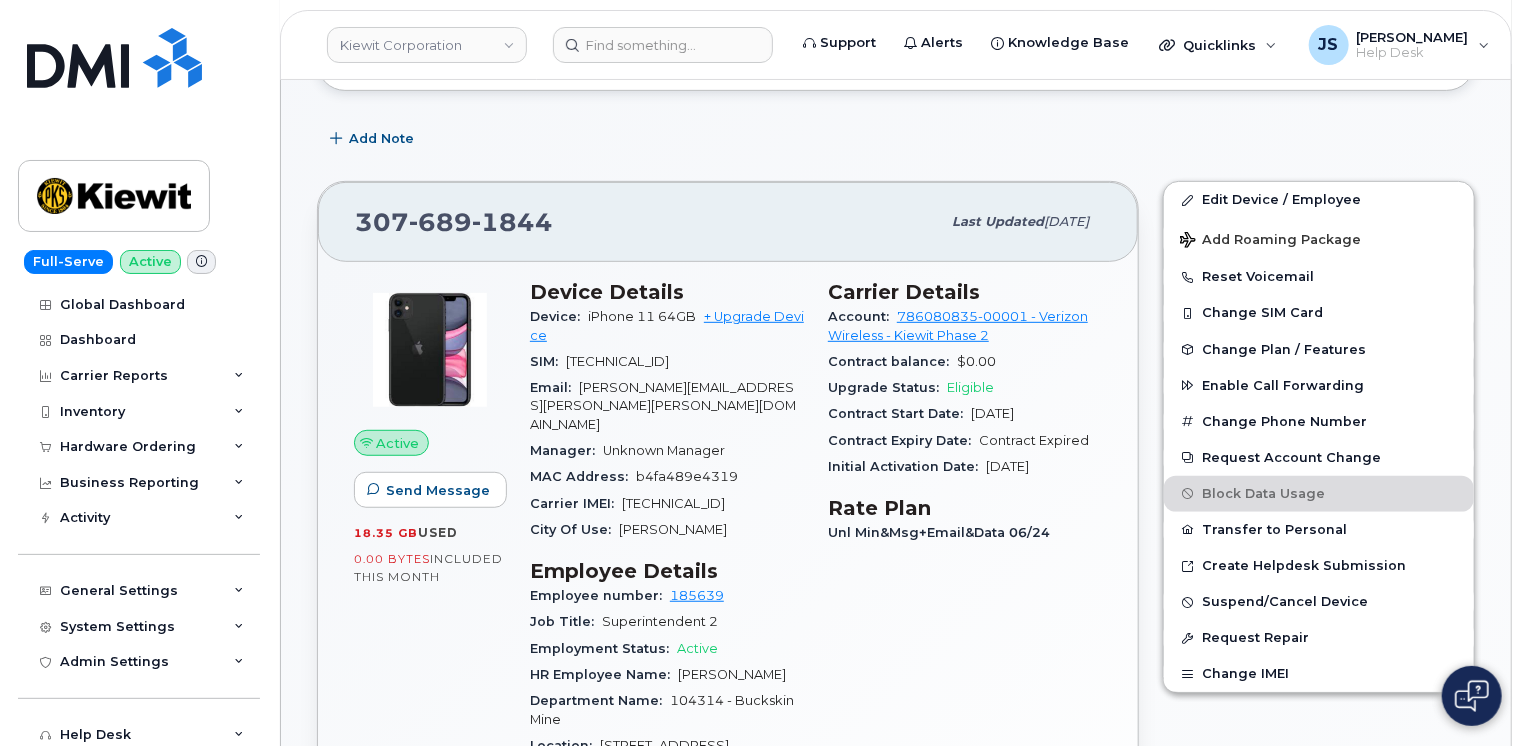scroll, scrollTop: 400, scrollLeft: 0, axis: vertical 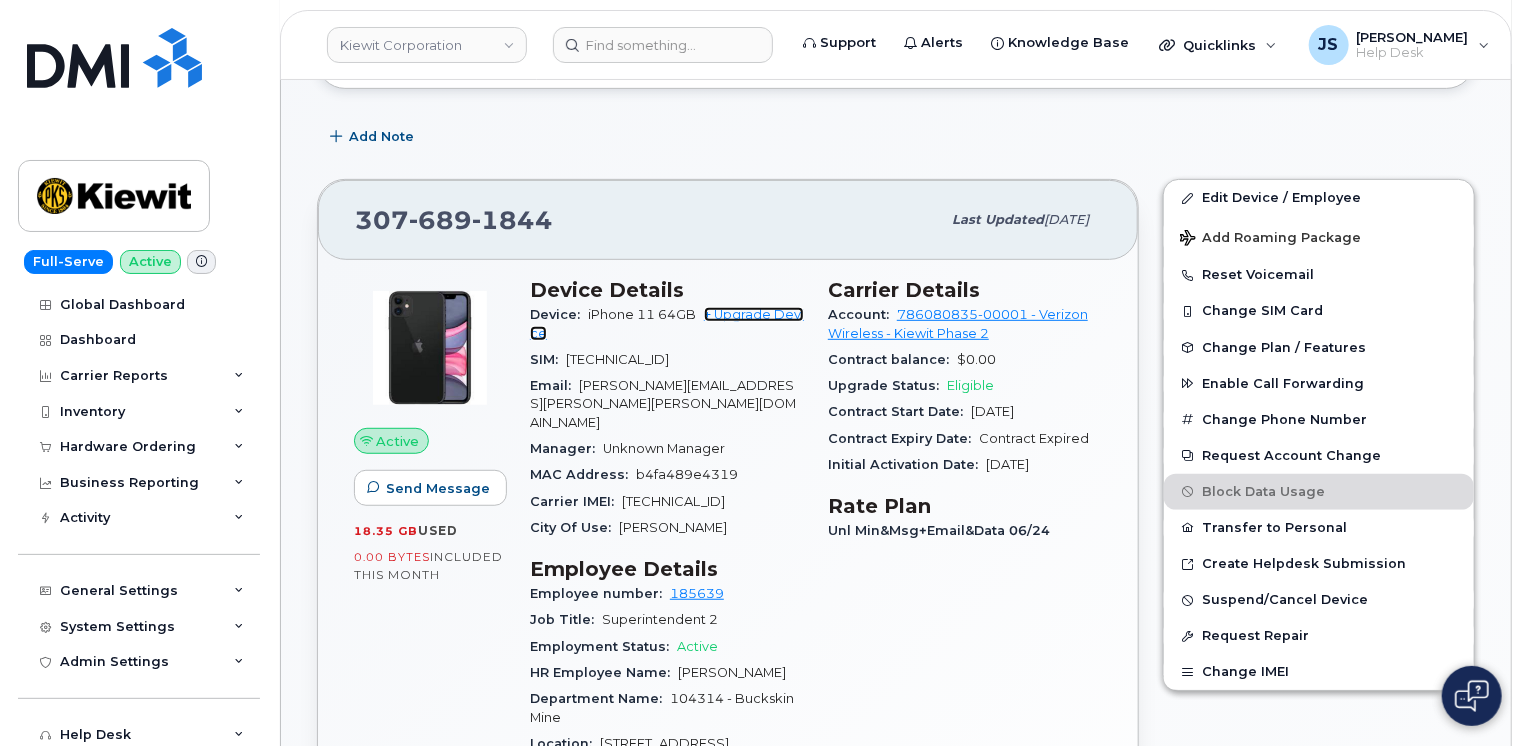 click on "+ Upgrade Device" 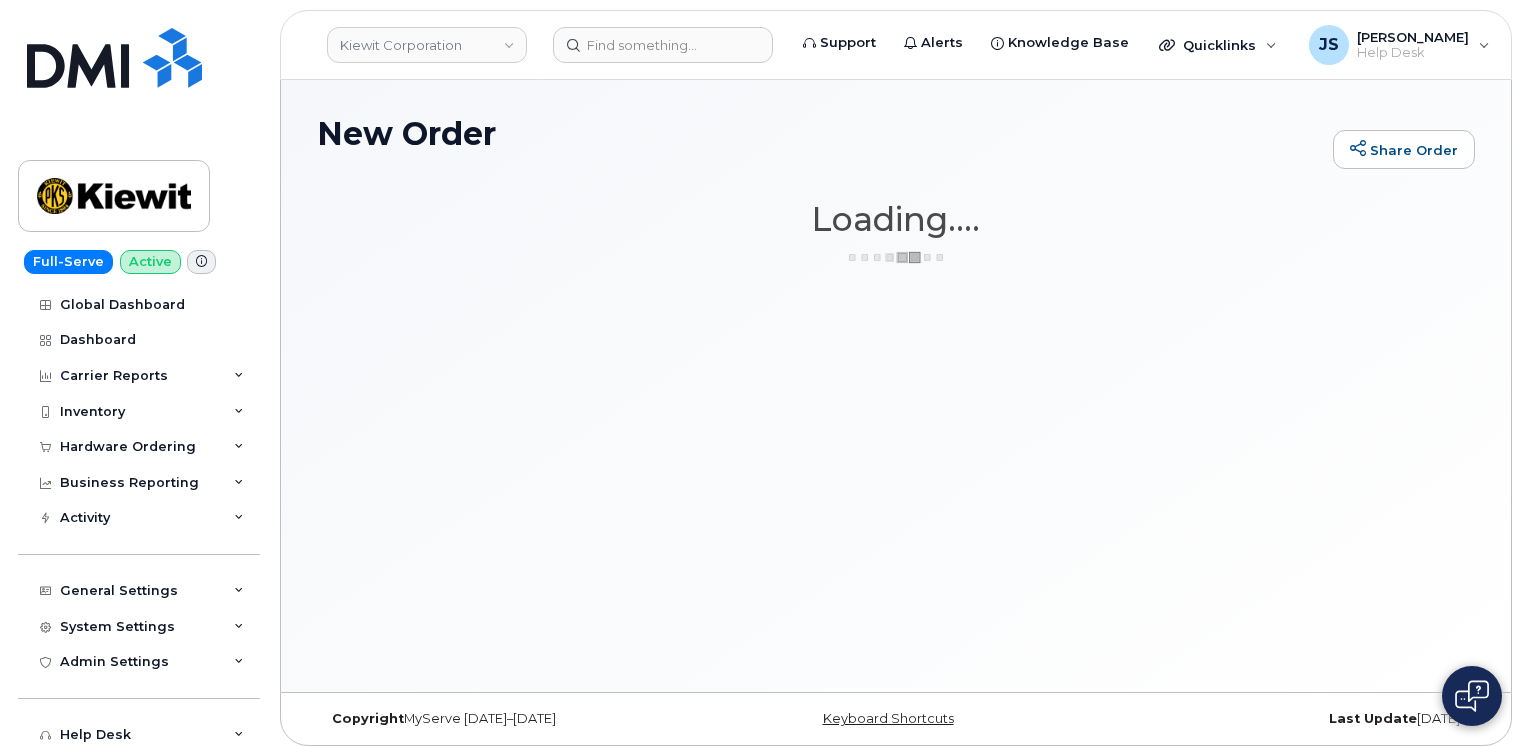 scroll, scrollTop: 0, scrollLeft: 0, axis: both 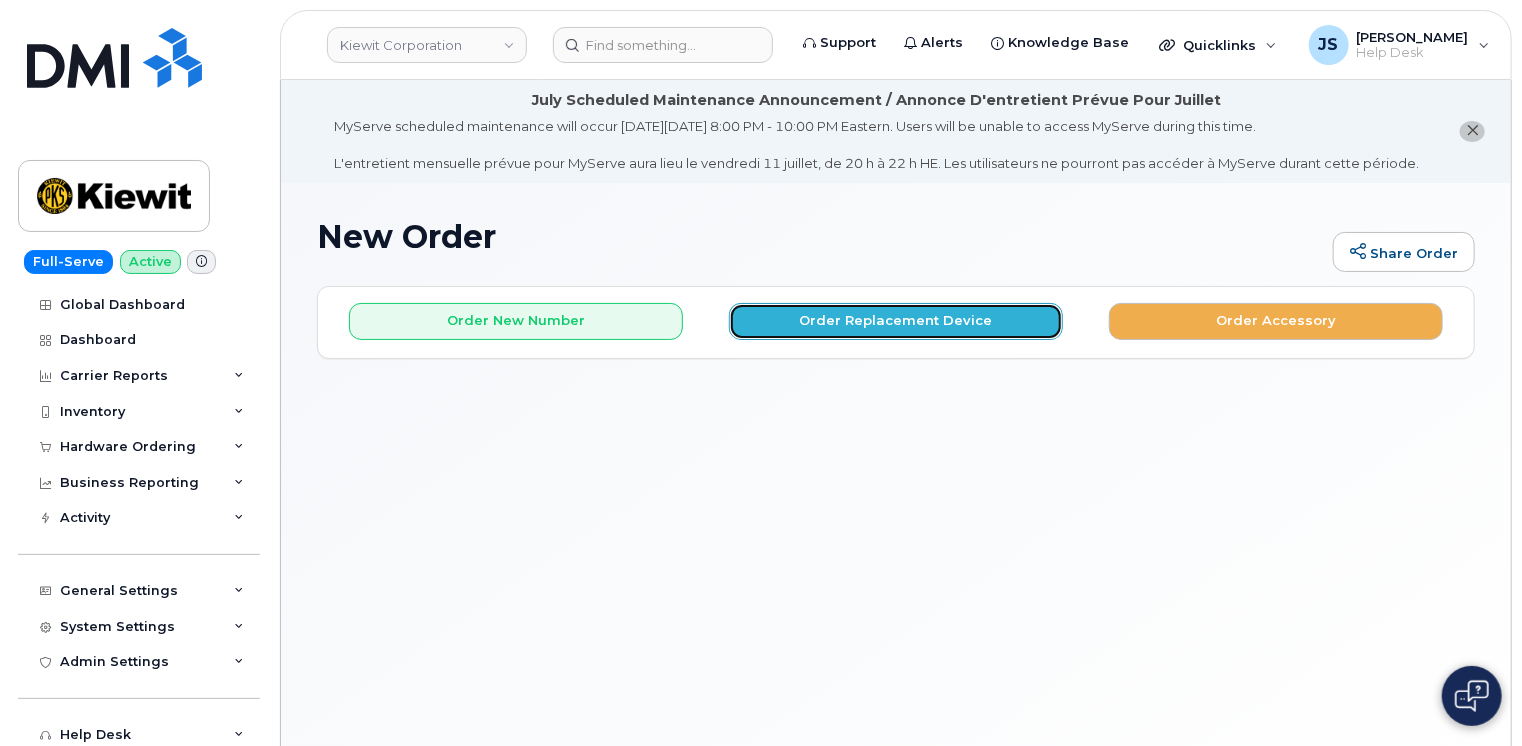 click on "Order Replacement Device" at bounding box center (896, 321) 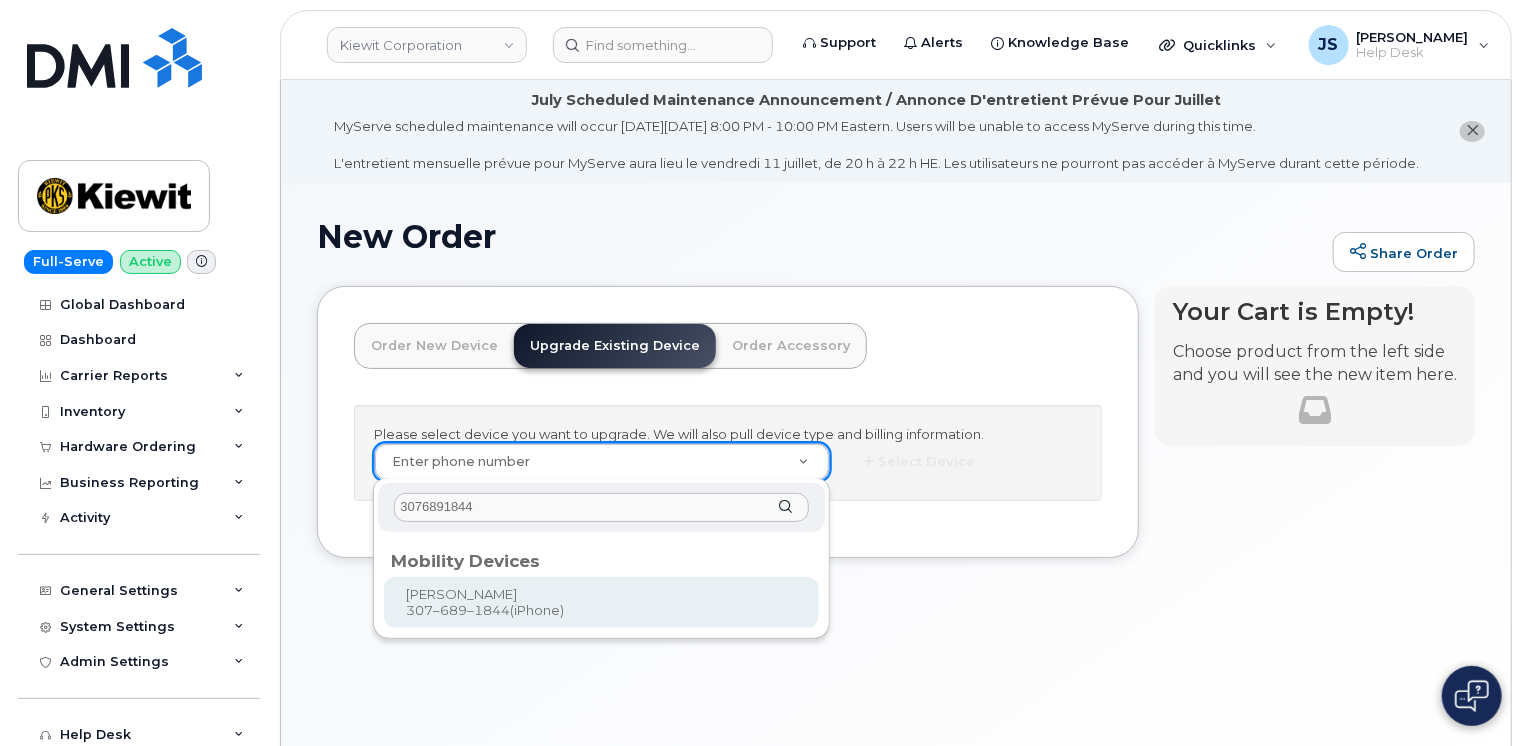 type on "3076891844" 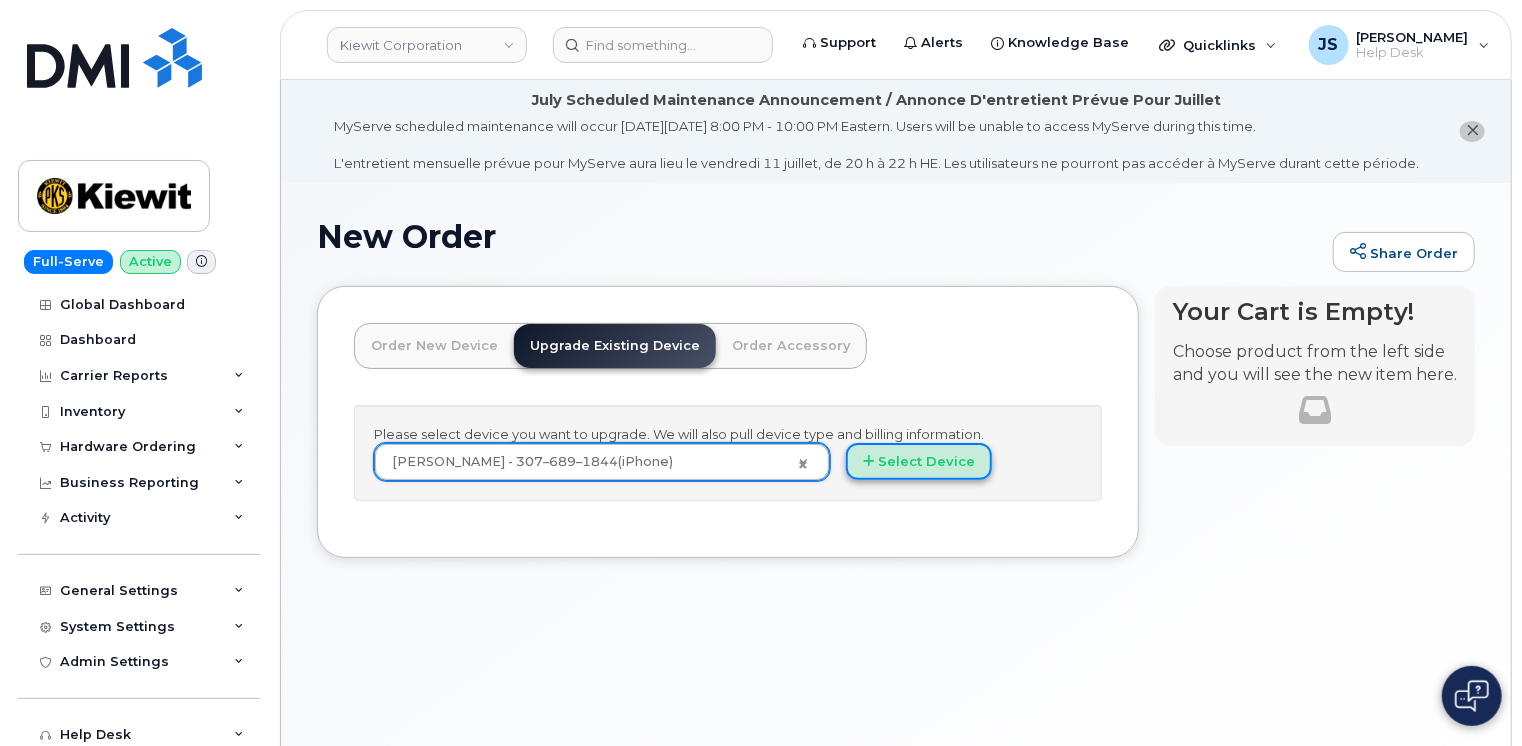 click on "Select Device" at bounding box center (919, 461) 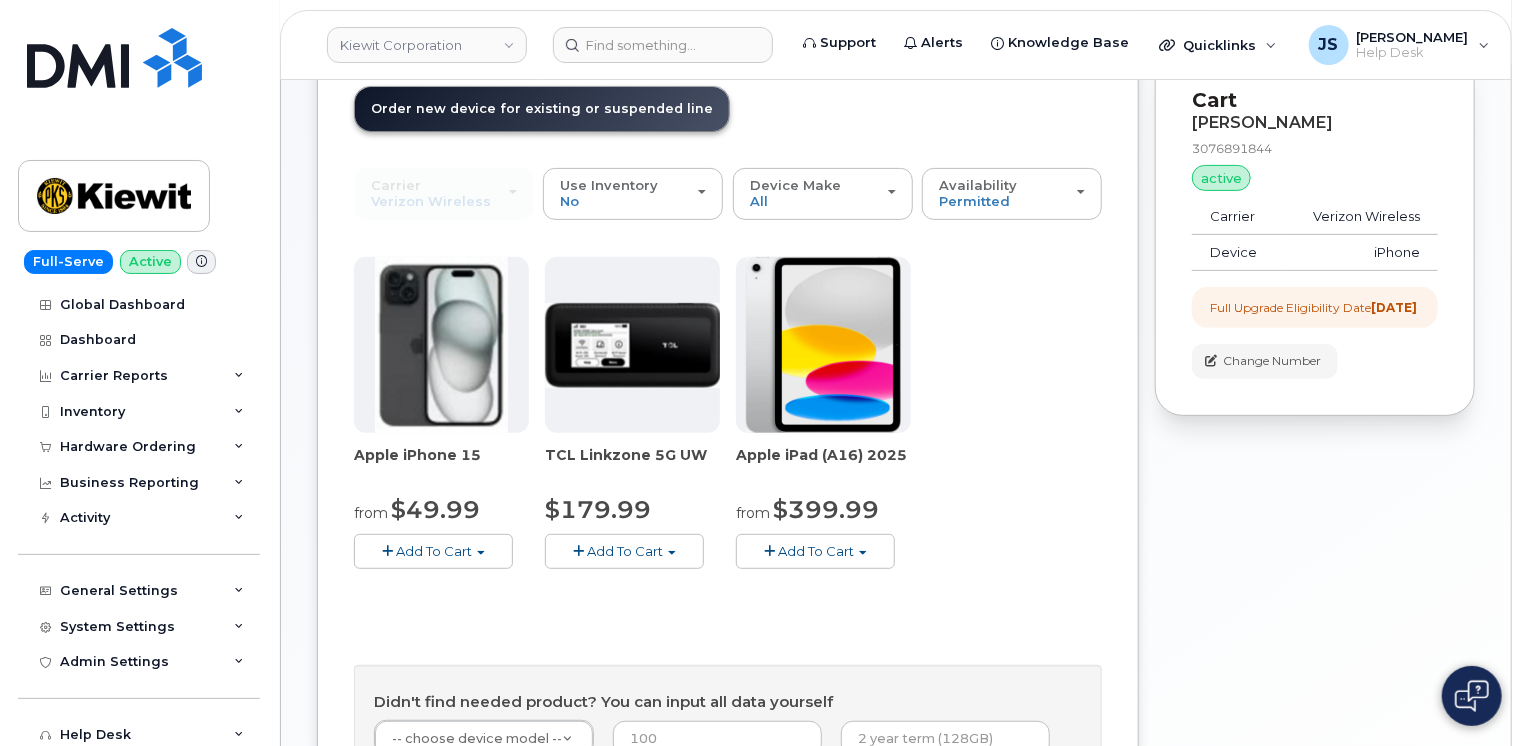 scroll, scrollTop: 240, scrollLeft: 0, axis: vertical 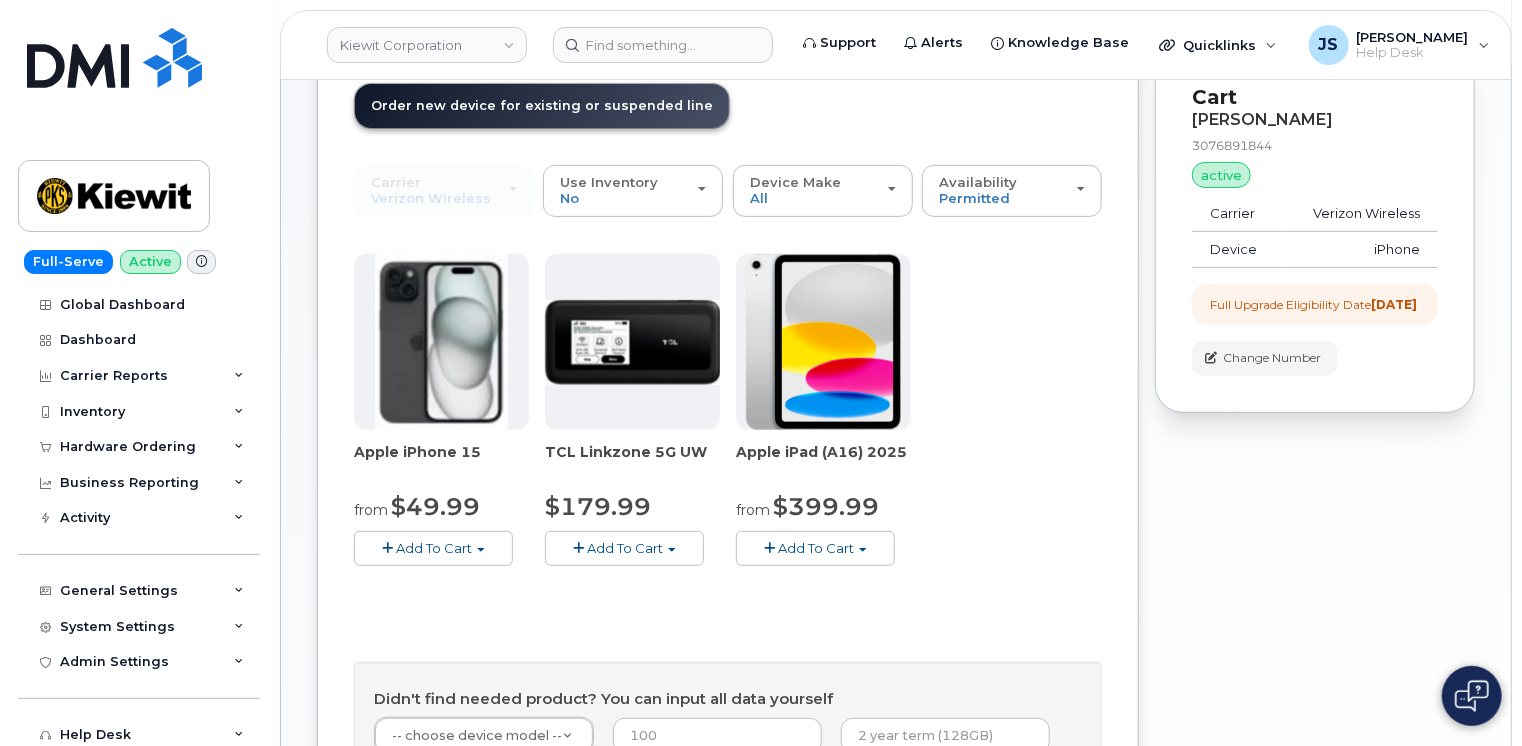 click on "Add To Cart" at bounding box center (433, 548) 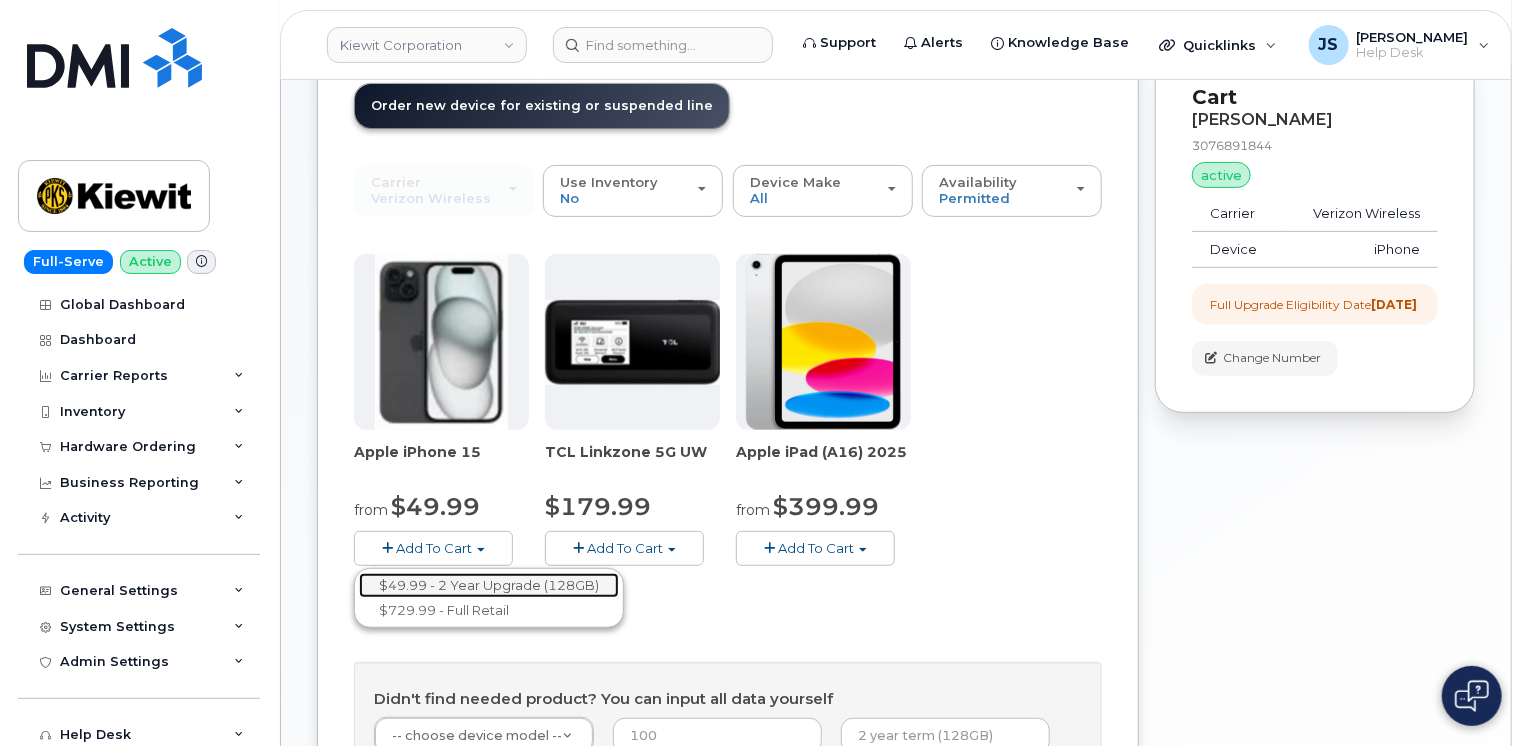 click on "$49.99 - 2 Year Upgrade (128GB)" at bounding box center (489, 585) 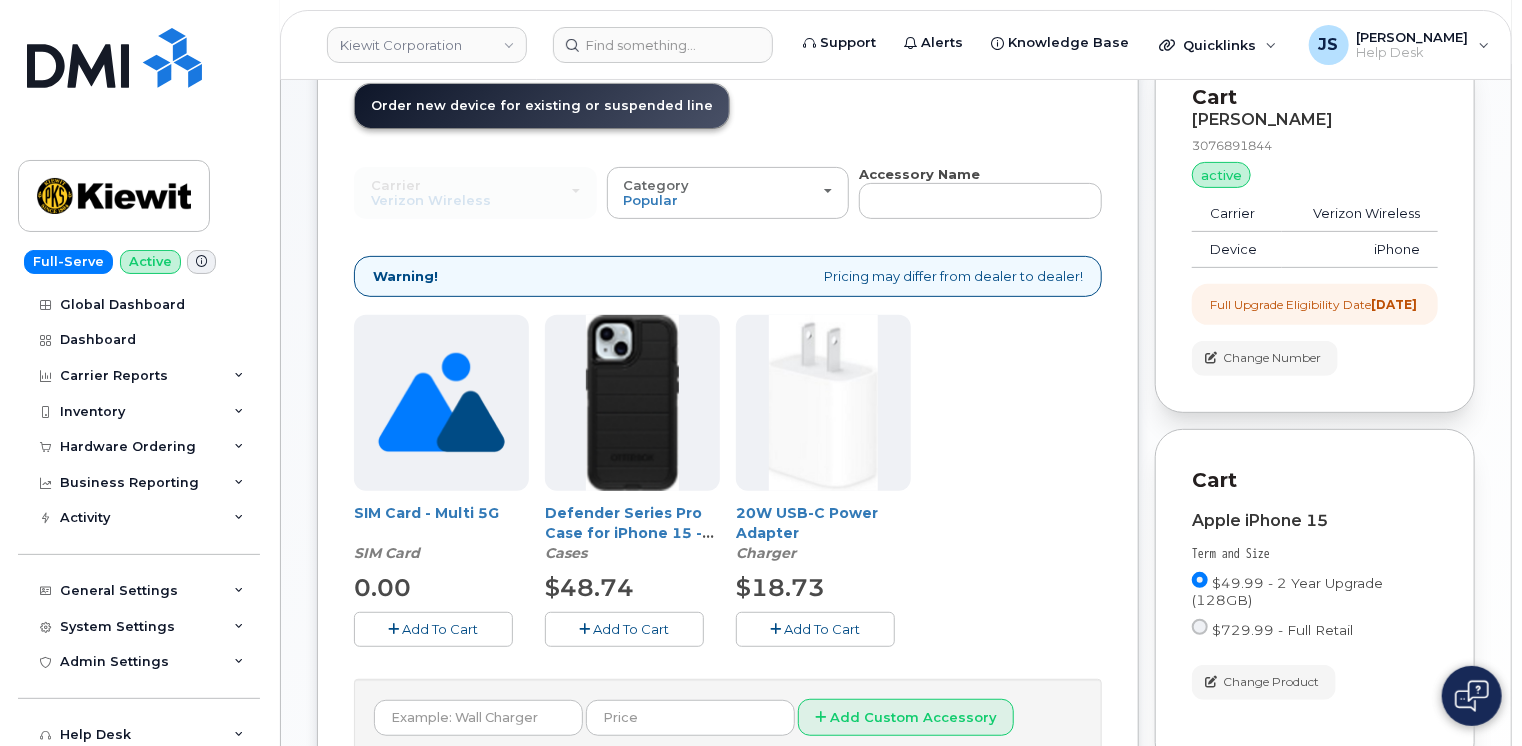 click on "SIM Card - Multi 5G
SIM Card
0.00
Add To Cart
Defender Series Pro Case for iPhone 15 - Black
Cases
$48.74
Add To Cart
20W USB-C Power Adapter
Charger
$18.73
Add To Cart" at bounding box center (728, 497) 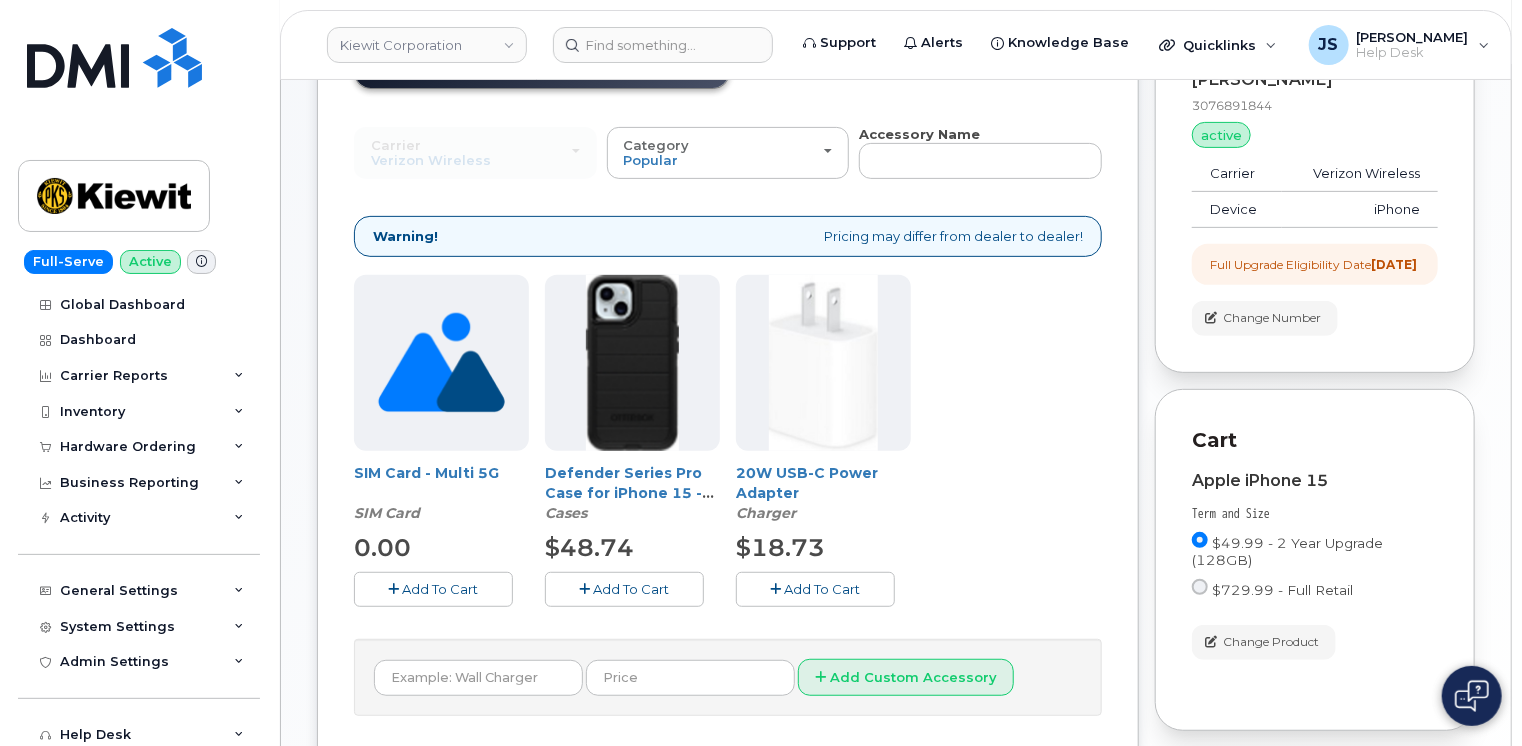 scroll, scrollTop: 320, scrollLeft: 0, axis: vertical 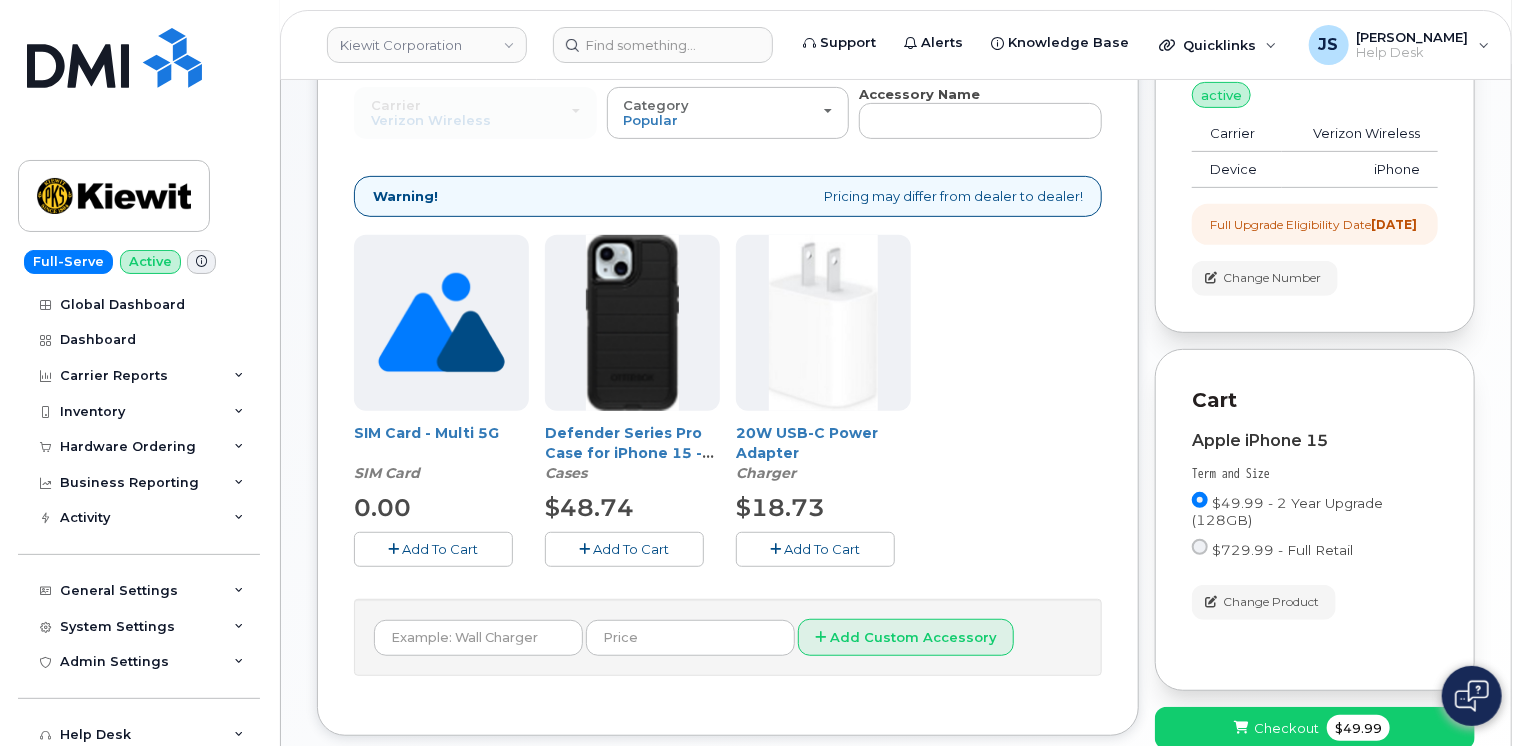 click on "Add To Cart" at bounding box center (624, 549) 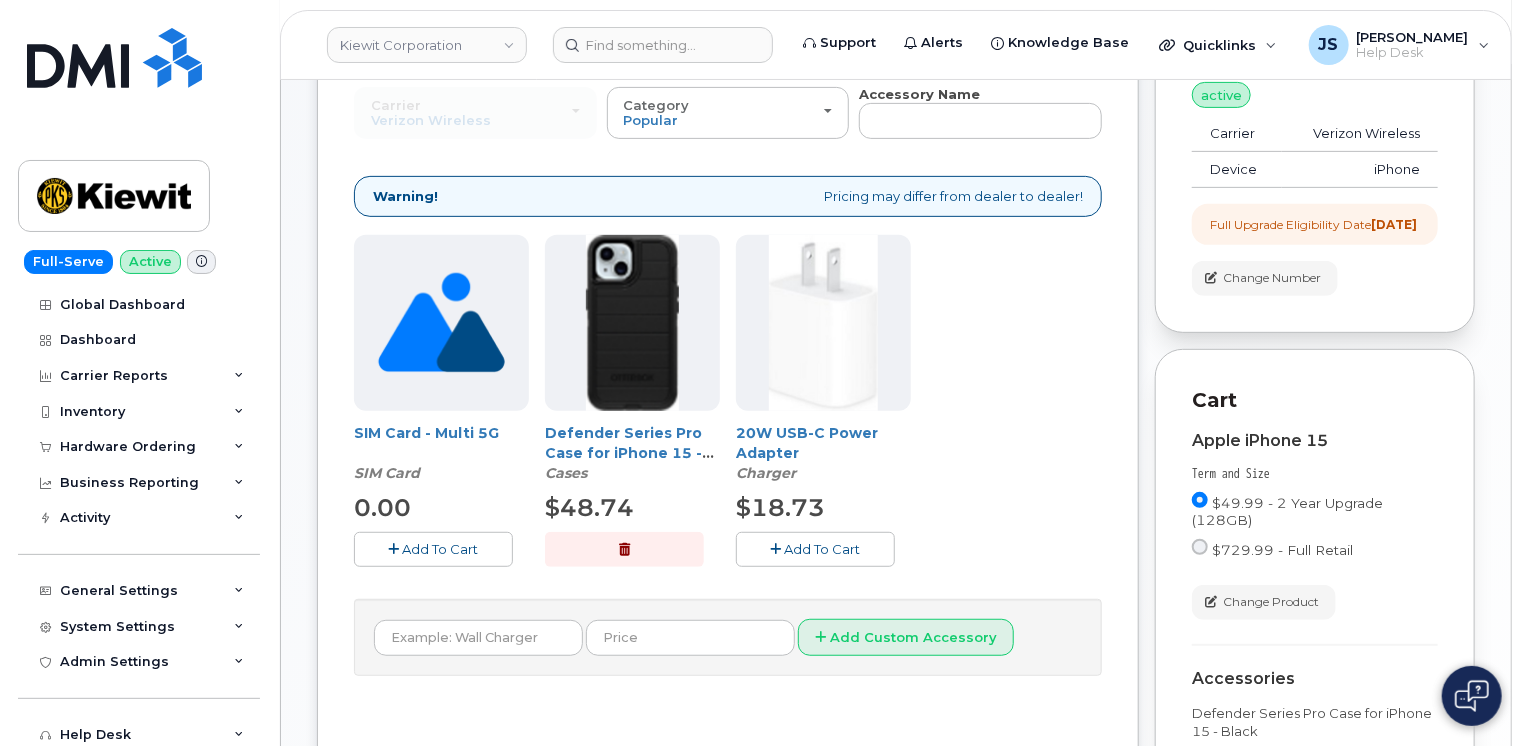 click at bounding box center [776, 549] 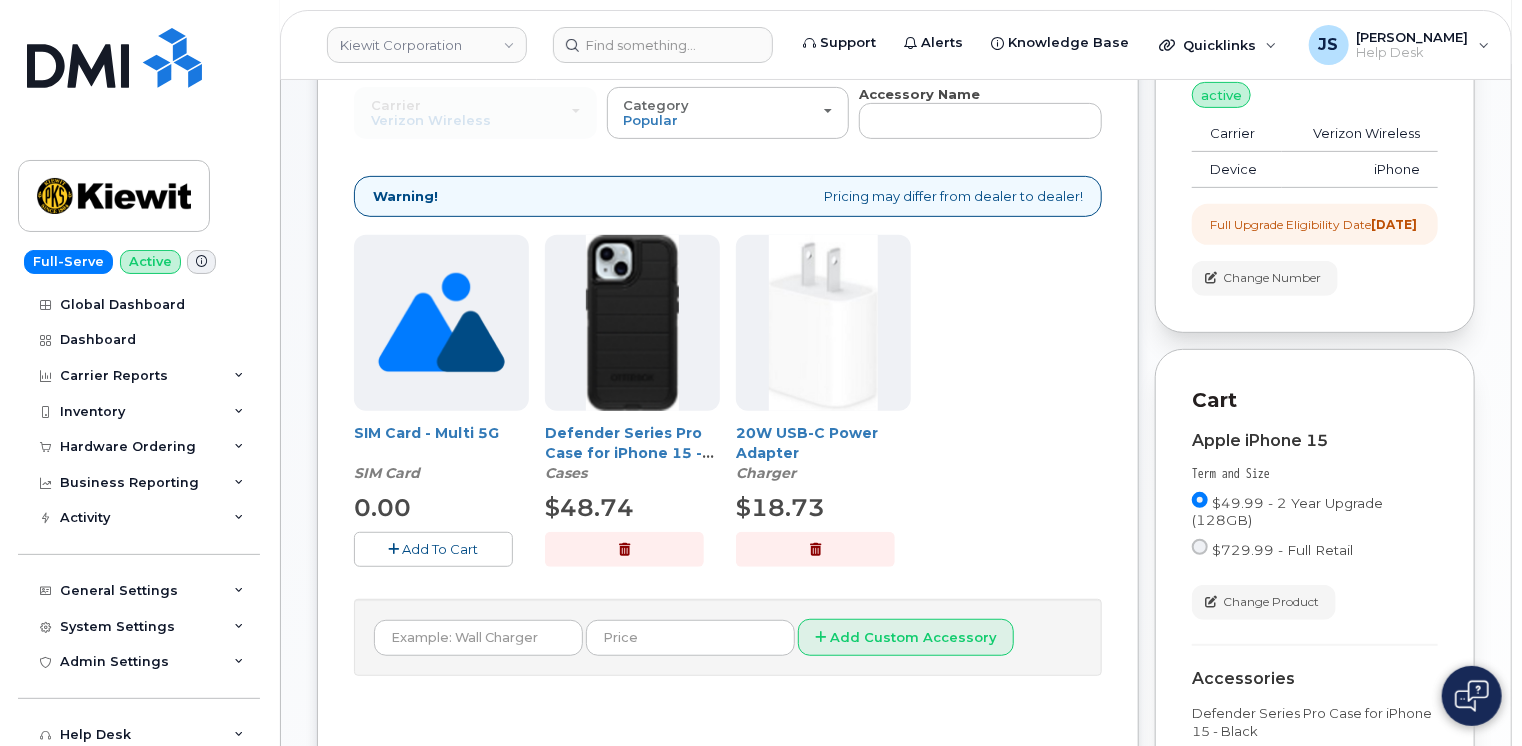 click on "Order New Device
Upgrade Existing Device
Order Accessory
Order new device and new line
Order new device for existing or suspended line
Order Accessory
Carrier
Verizon Wireless
T-Mobile
AT&T Wireless
Verizon Wireless
T-Mobile
AT&T Wireless
Category
Popular
All
Charger
SIM Card
Accessory Name
All new mobile devices come with
Selected device does not include Wall Charger or Car Charger, it's advised to order these accessories.
Selected device has
Warning!
Pricing may differ from dealer to dealer!
SIM Card - Multi 5G
SIM Card
0.00
Add To Cart
Defender Series Pro Case for iPhone 15 - Black
Cases
$48.74
Add To Cart" at bounding box center (728, 510) 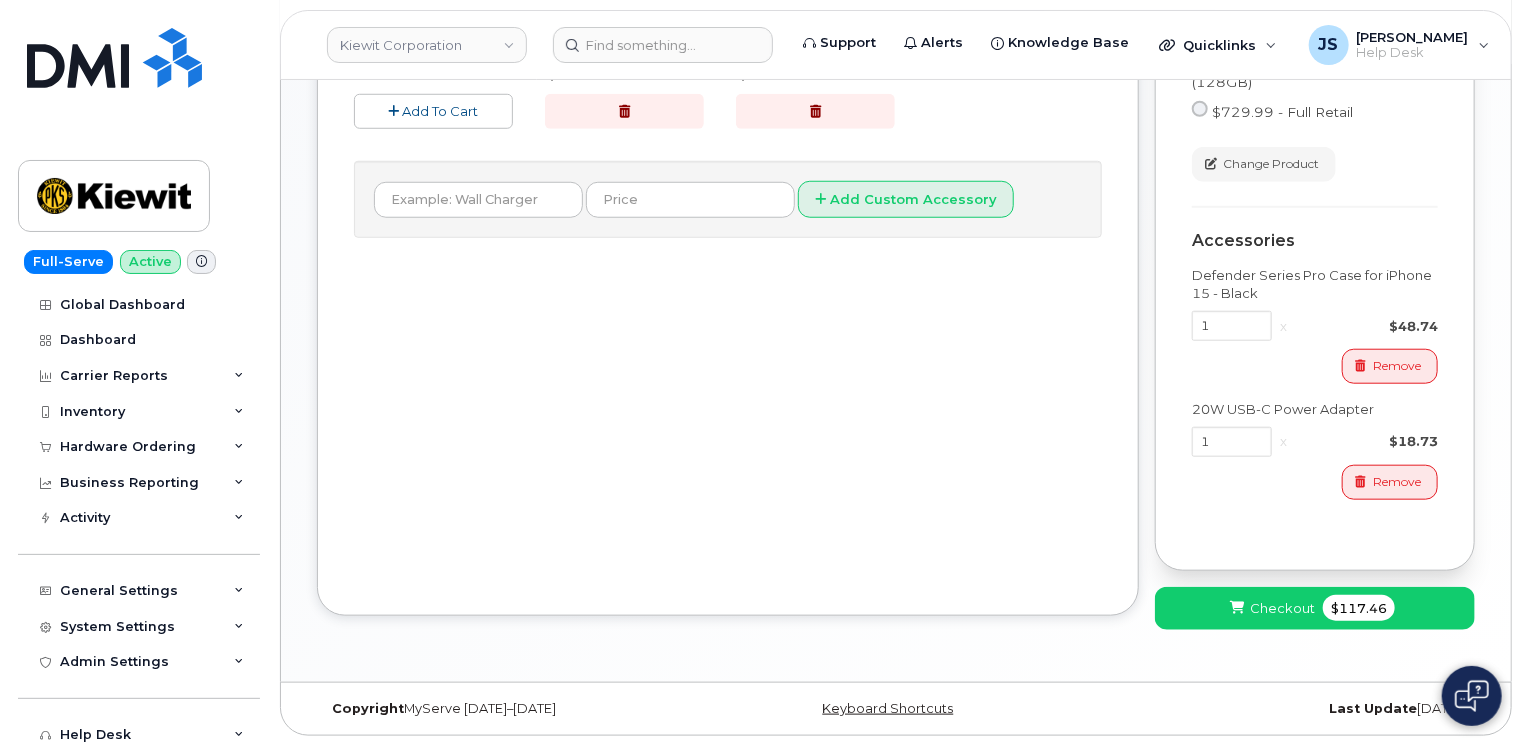 scroll, scrollTop: 772, scrollLeft: 0, axis: vertical 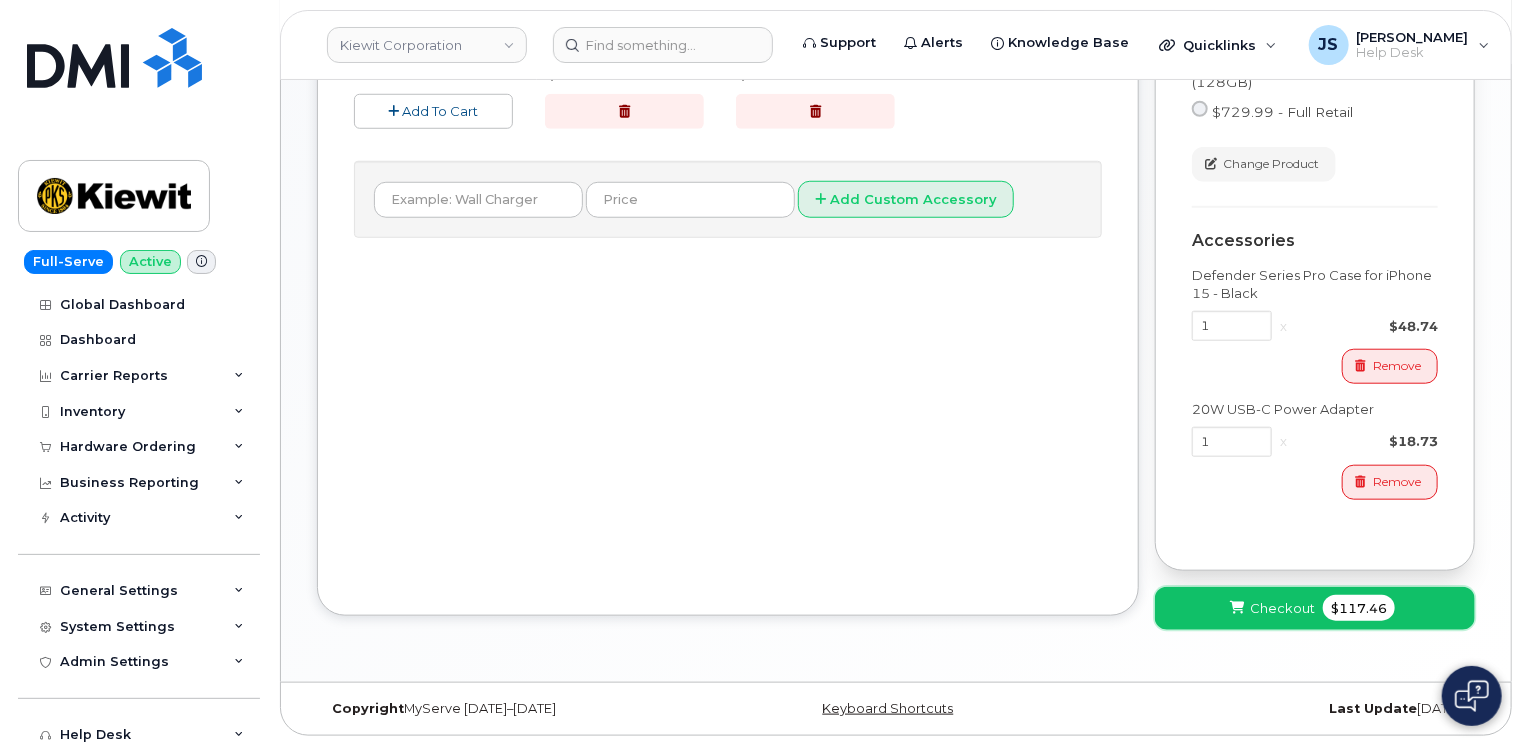 click on "Checkout
$117.46" at bounding box center [1315, 608] 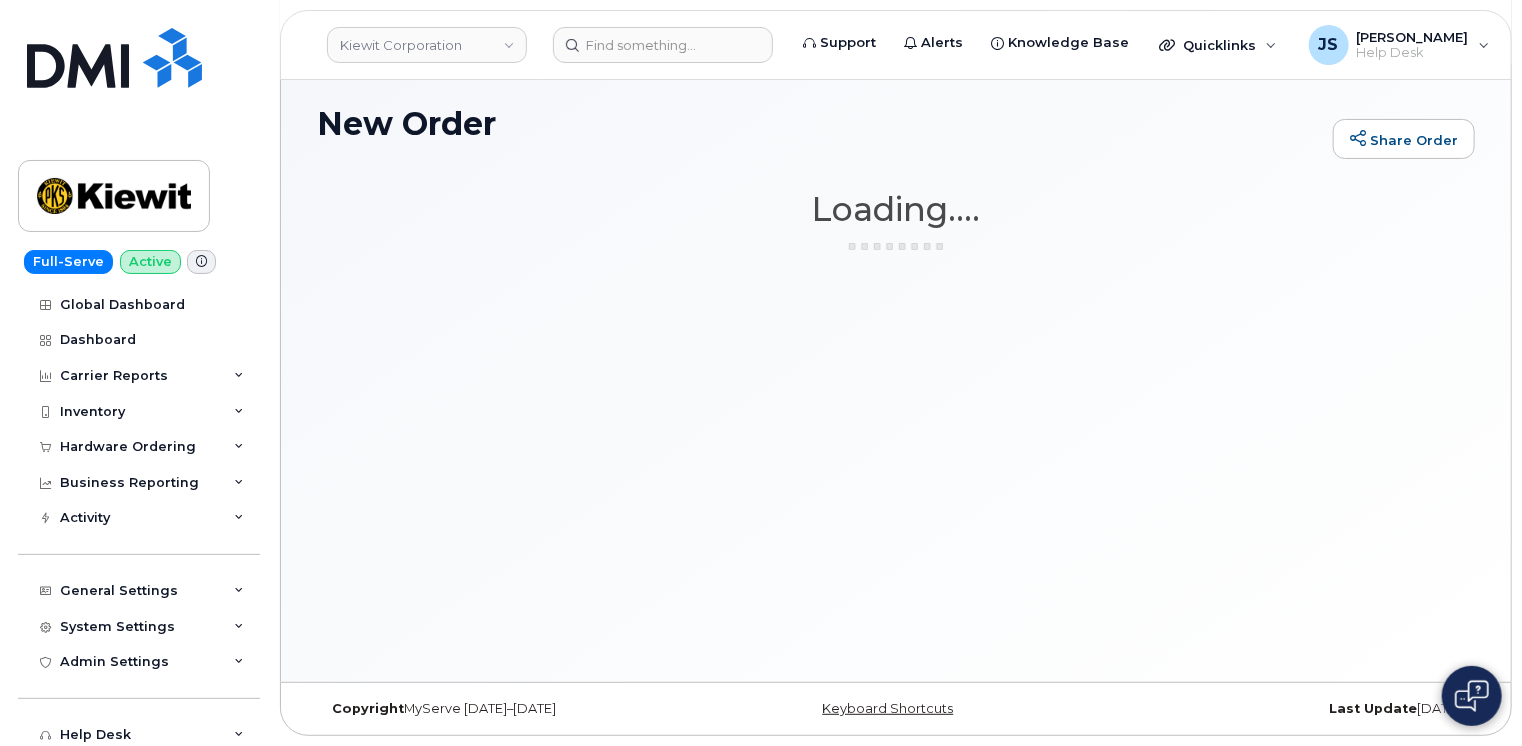 scroll, scrollTop: 112, scrollLeft: 0, axis: vertical 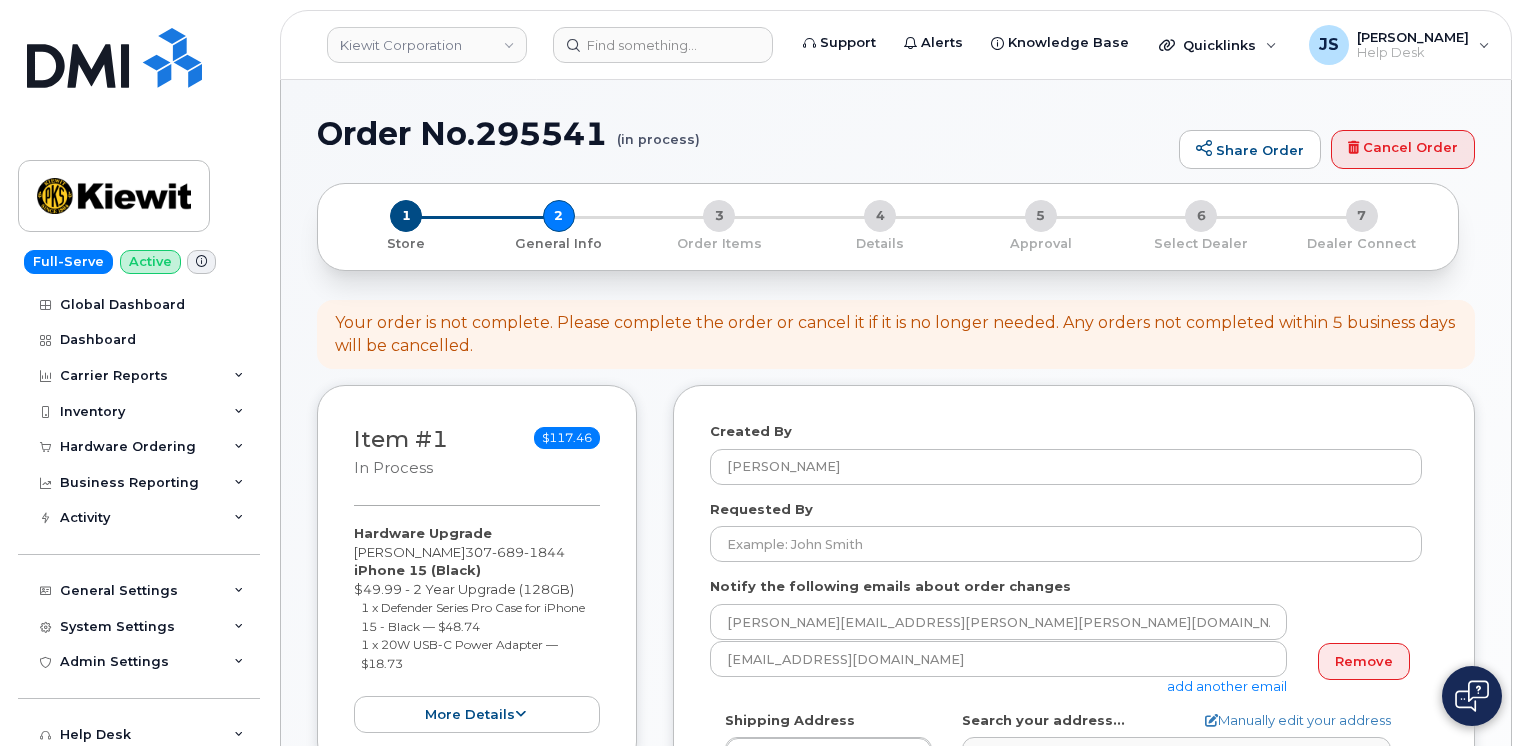 select 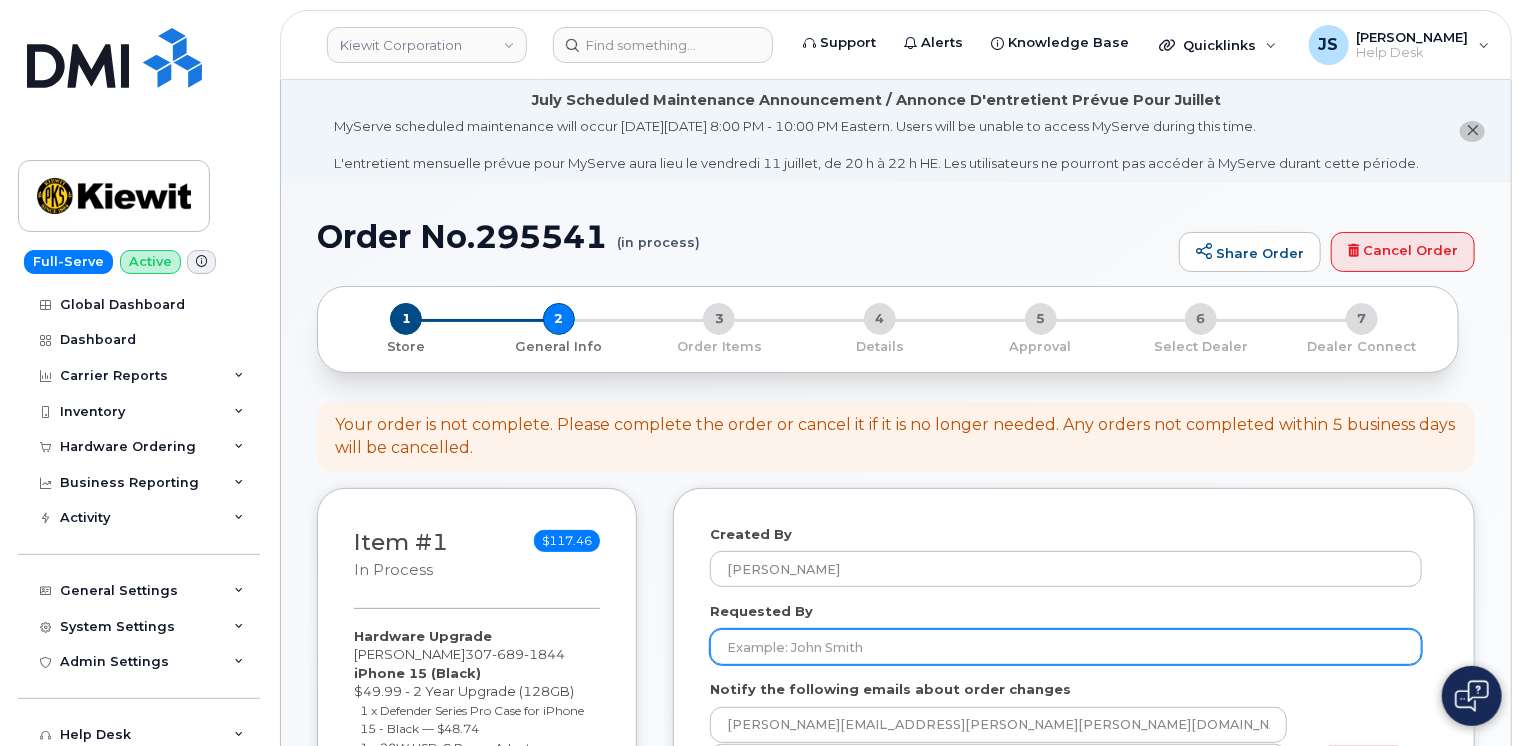 click on "Requested By" at bounding box center (1066, 647) 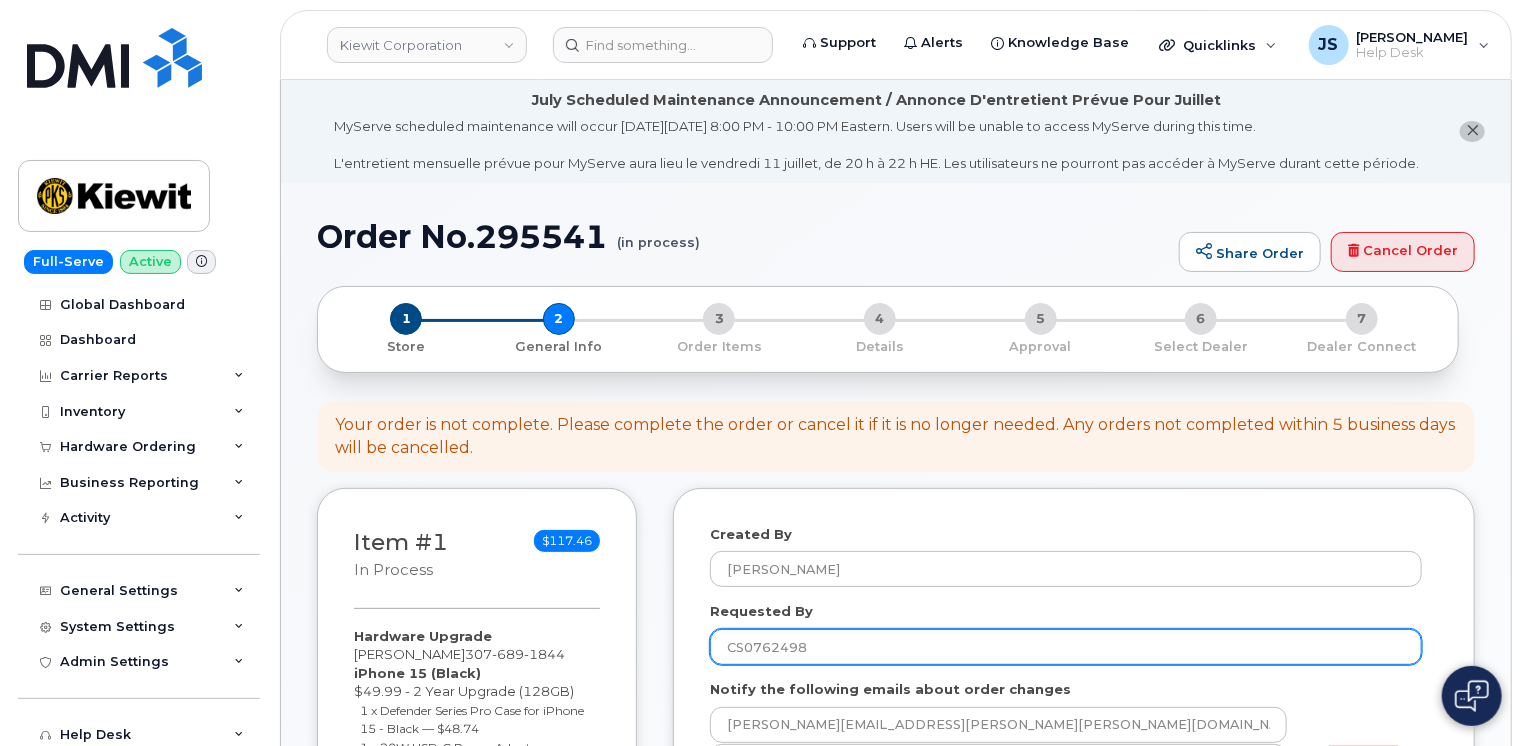 type on "CS0762498" 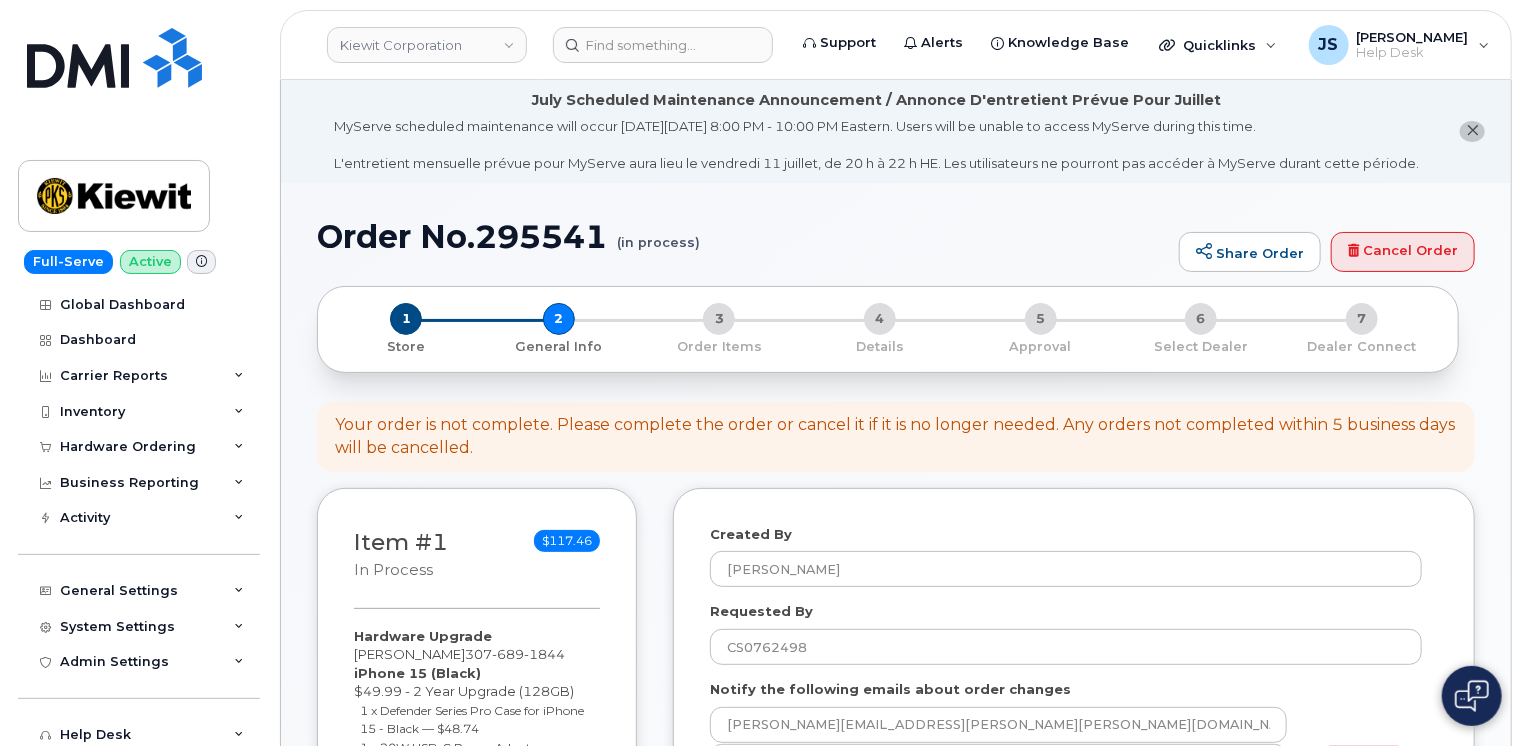 click on "Item #1
in process
$117.46
Hardware Upgrade
[PERSON_NAME]  [PHONE_NUMBER]
iPhone 15
(Black)
$49.99 - 2 Year Upgrade (128GB)
1 x Defender Series Pro Case for iPhone 15 - Black
—
$48.74
1 x 20W USB-C Power Adapter
—
$18.73
more details
Request
Hardware Upgrade
Employee
( [PHONE_NUMBER] )
Email
[PERSON_NAME][EMAIL_ADDRESS][PERSON_NAME][PERSON_NAME][DOMAIN_NAME]
Carrier Base
Verizon Wireless
Requested Device
iPhone 15
Term Details
2 Year Upgrade (128GB)
Requested Accessories
Defender Series Pro Case for iPhone 15 - Black x 1
— $48.74
20W USB-C Power Adapter x 1
— $18.73
Accounting Codes
Cost Center: None
Profit Center: None
WBS Element: 104314.2491
Estimated Device Cost
$49.99
Estimated Shipping Charge
$0.00
Estimated Total
(Device & Accessories)
$117.46
collapse" at bounding box center [896, 937] 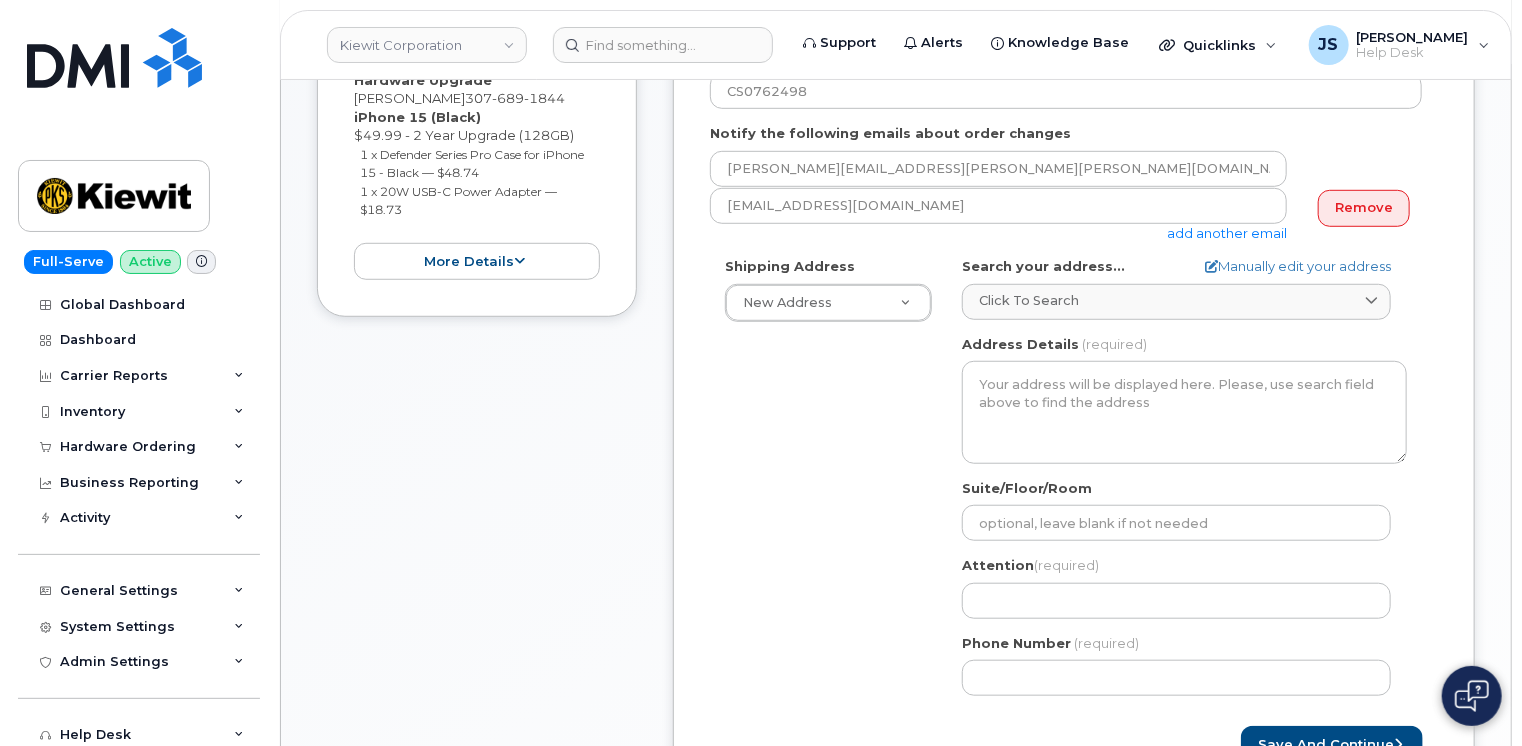 scroll, scrollTop: 560, scrollLeft: 0, axis: vertical 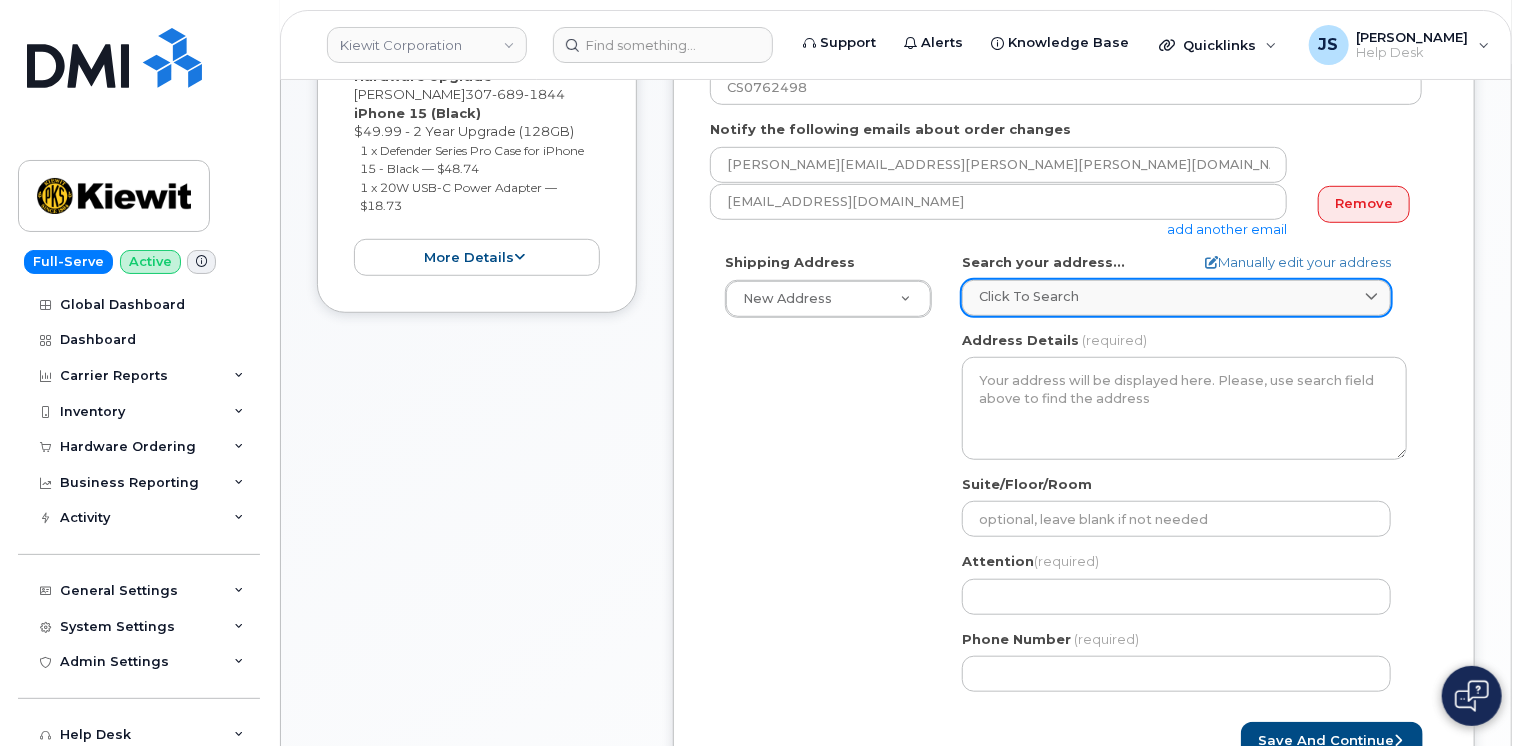 click on "Click to search" at bounding box center (1176, 298) 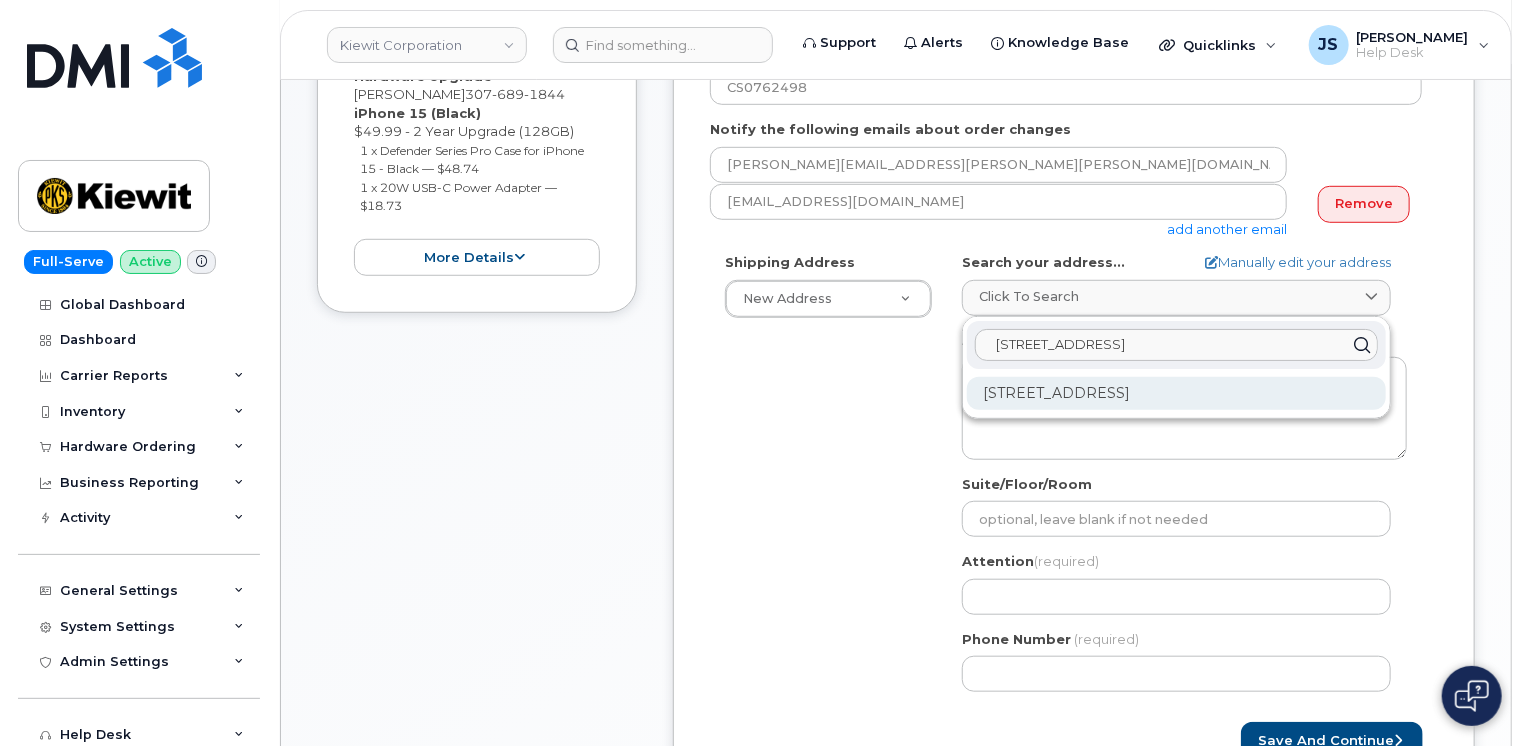 type on "4311 Lexington Ave" 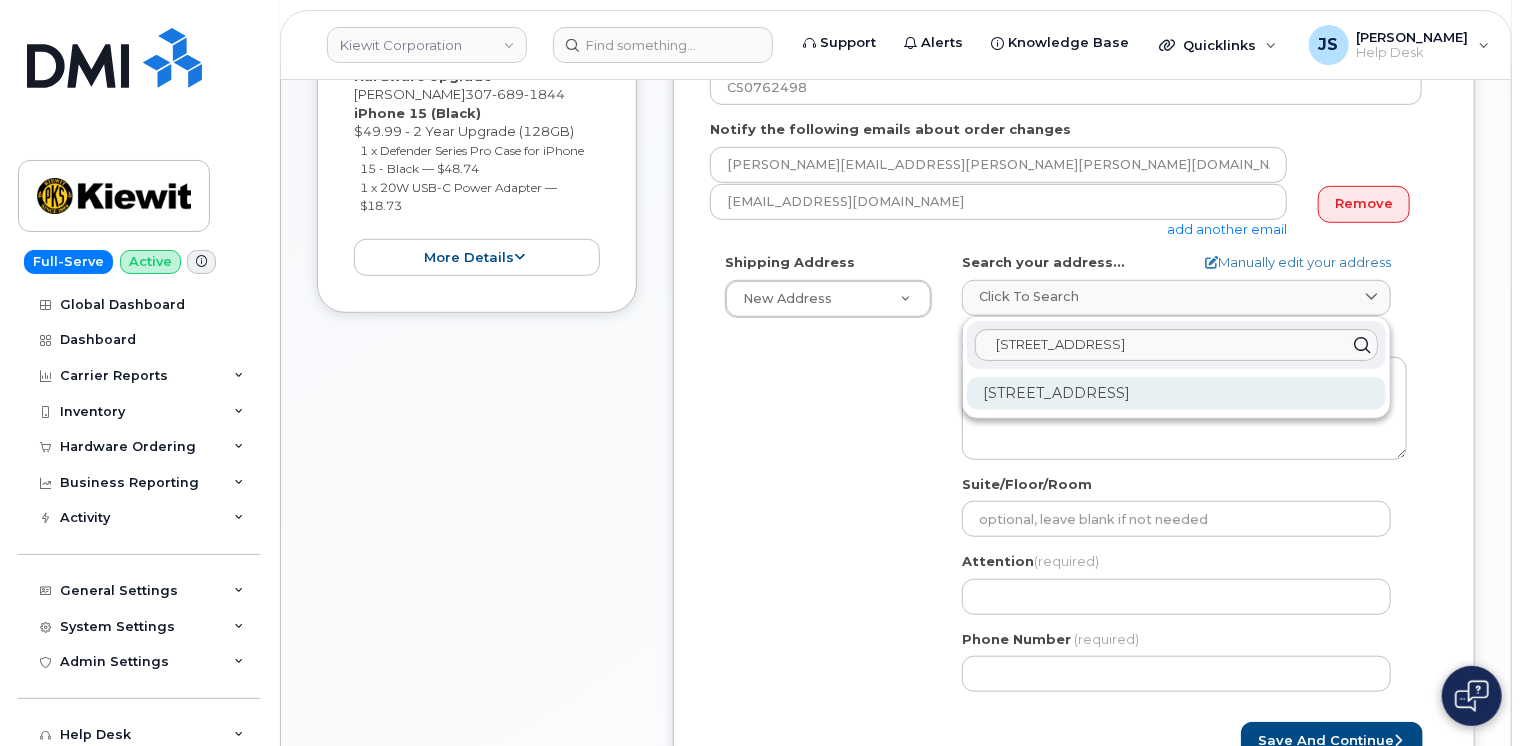 click on "4311 Lexington Ave Gillette WY 82718-9460" 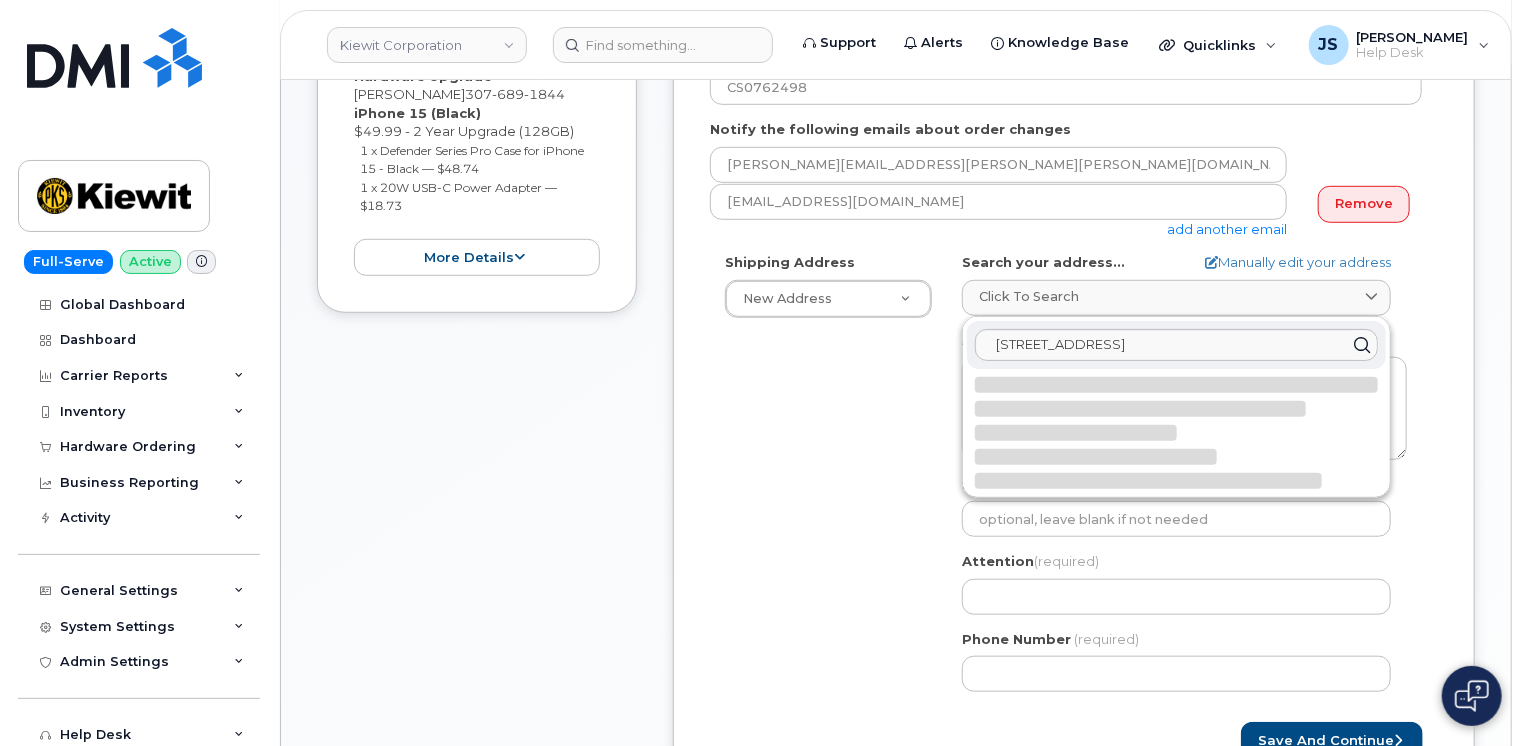 select 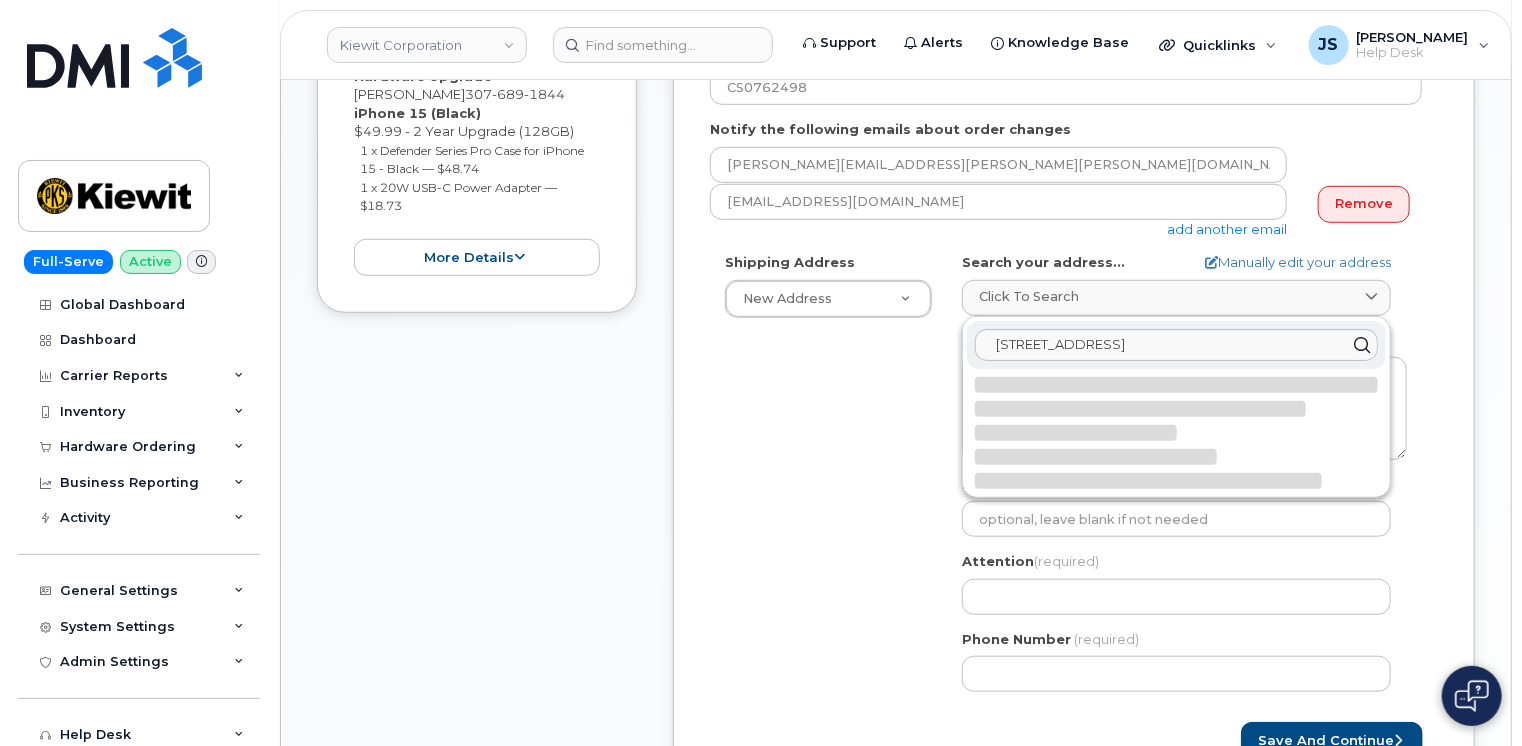 type on "4311 Lexington Ave
GILLETTE WY 82718-9460
UNITED STATES" 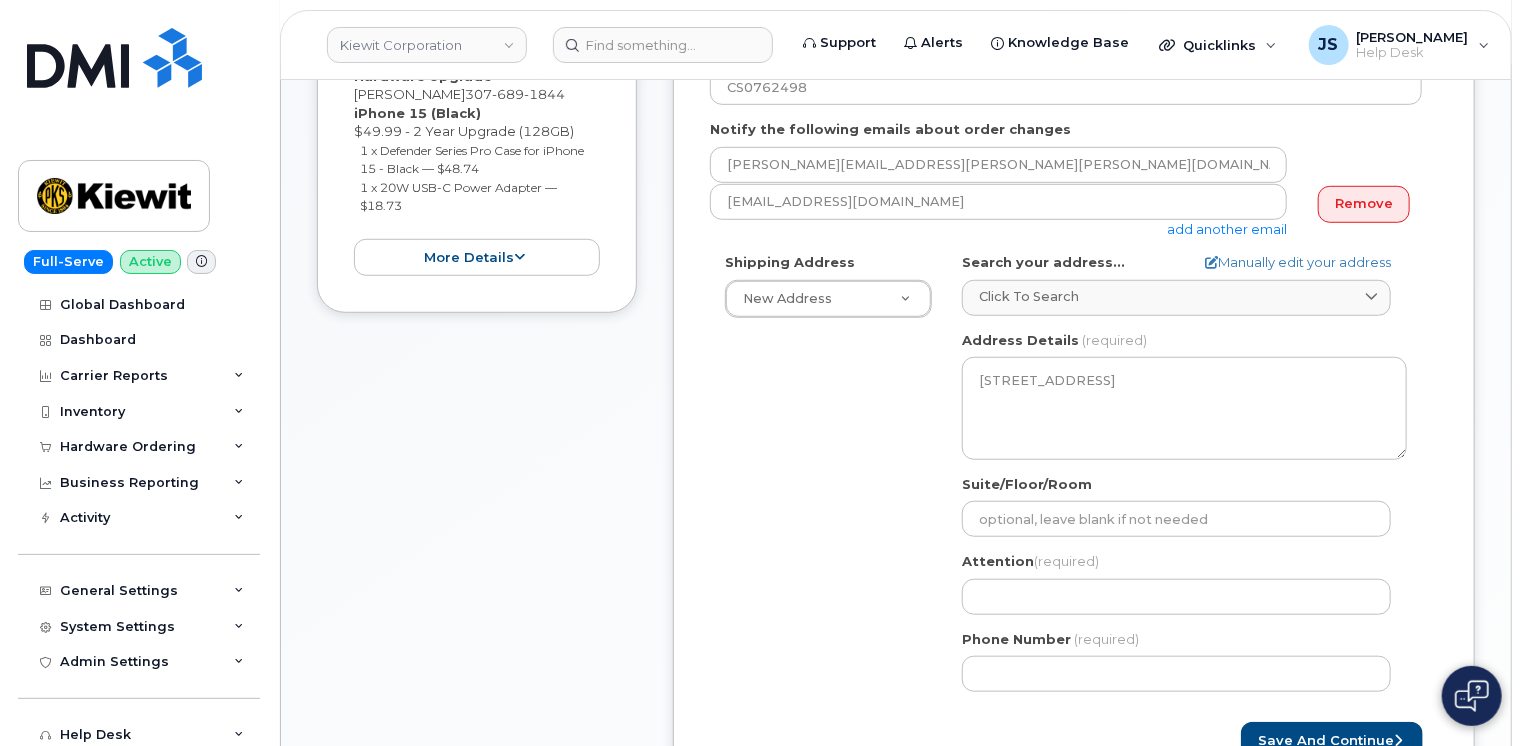 click on "Shipping Address
New Address                                     New Address 11455 US Highway 29 10055 Trainstation Cir 3831 Technology Forest Blvd 50 E Elwood St 10656 Highway 23
WY
Gillette
Search your address...
Manually edit your address
Click to search 4311 Lexington Ave No available options
Address Line
(required)
Lookup your address
4311 Lexington Ave
State
(required)
Alabama
Alaska
American Samoa
Arizona
Arkansas
California
Colorado
Connecticut
Delaware
District of Columbia
Florida
Georgia
Guam
Hawaii
Idaho
Illinois
Indiana
Iowa
Kansas
Kentucky
Louisiana
Maine
Maryland
Massachusetts
Michigan
Minnesota
Mississippi
Missouri
Montana
Nebraska
Nevada
New Hampshire
New Jersey
New Mexico
New York
North Carolina
North Dakota
Ohio
Oklahoma
Oregon
Pennsylvania
Puerto Rico
Rhode Island
South Carolina
South Dakota
Tennessee
Texas
Utah
Vermont" at bounding box center (1066, 480) 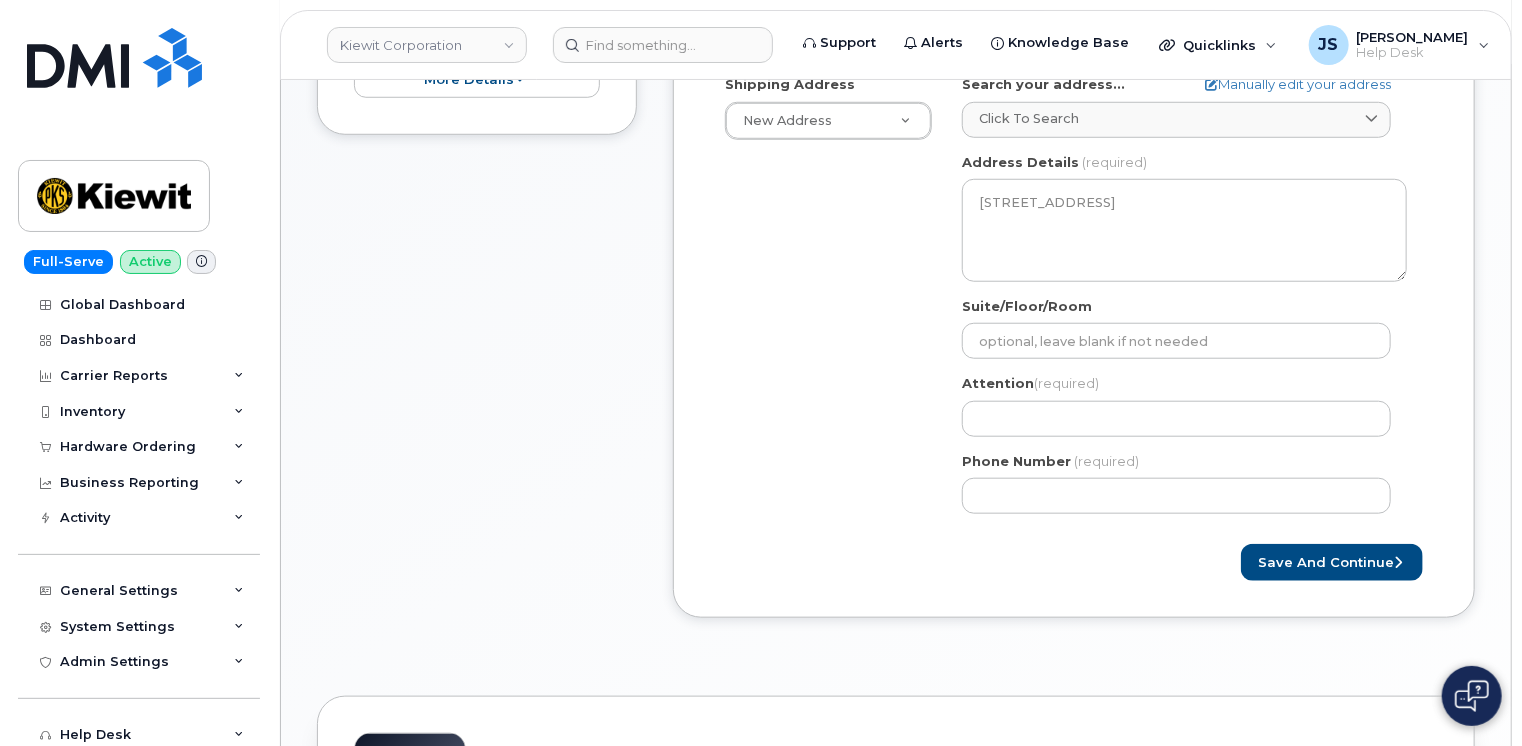 scroll, scrollTop: 760, scrollLeft: 0, axis: vertical 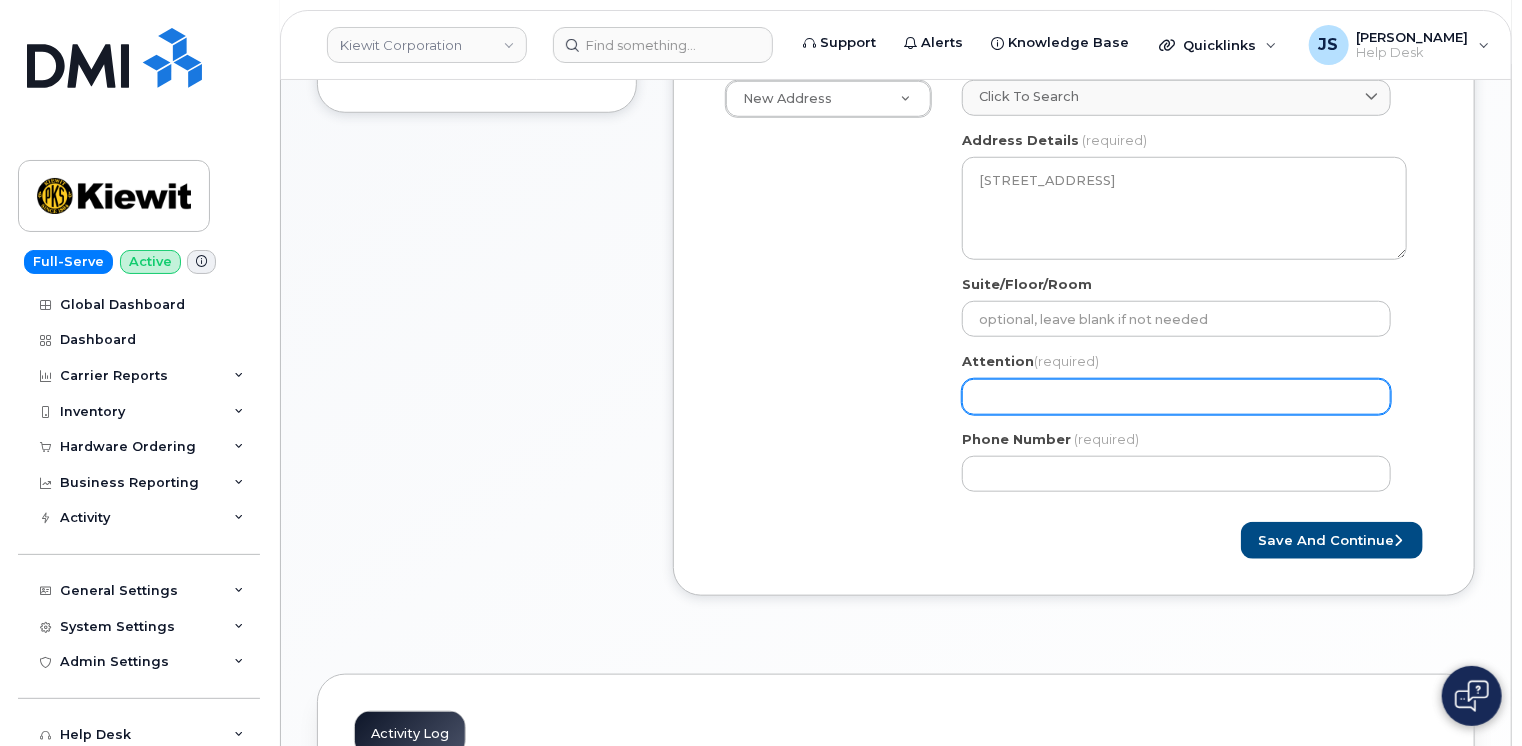 click on "Attention
(required)" at bounding box center [1176, 397] 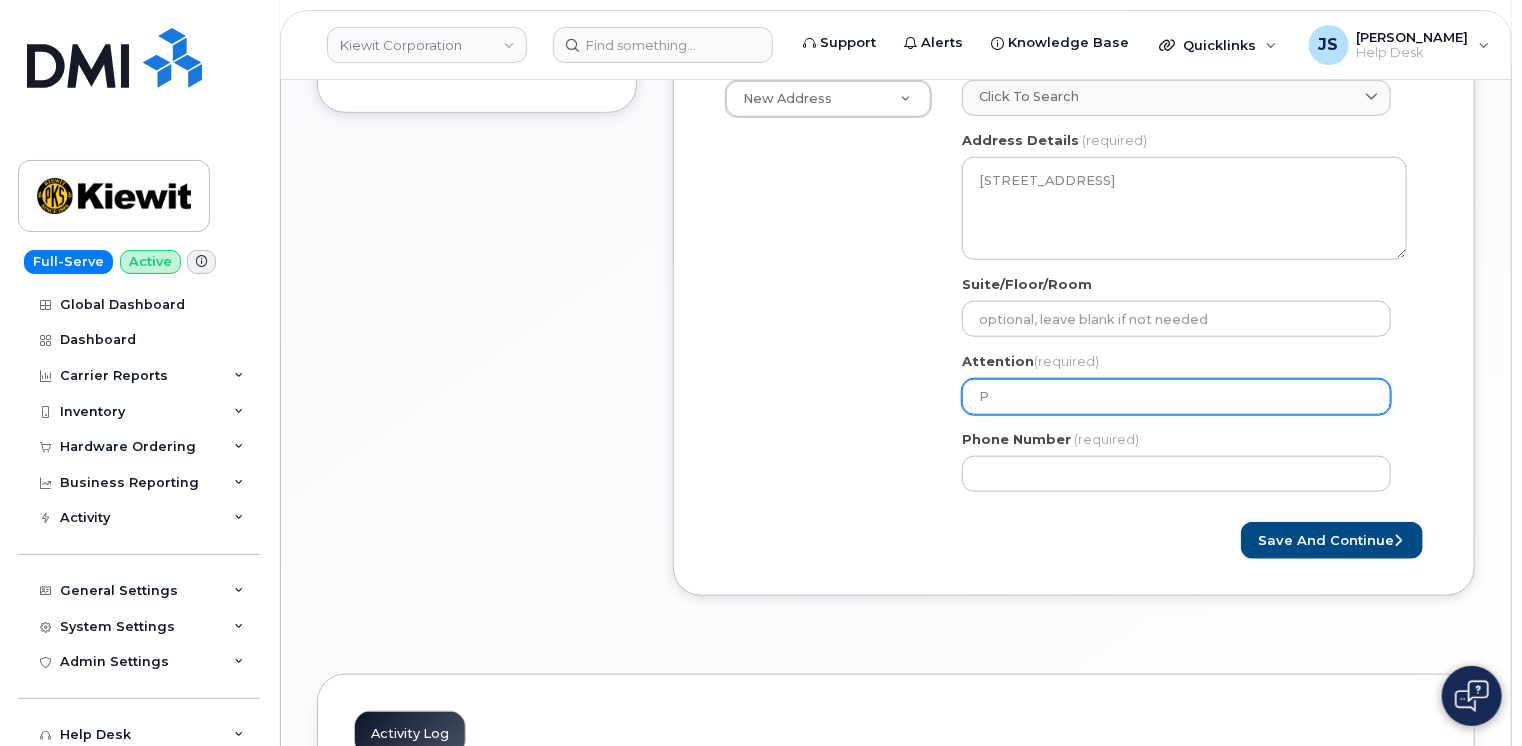 select 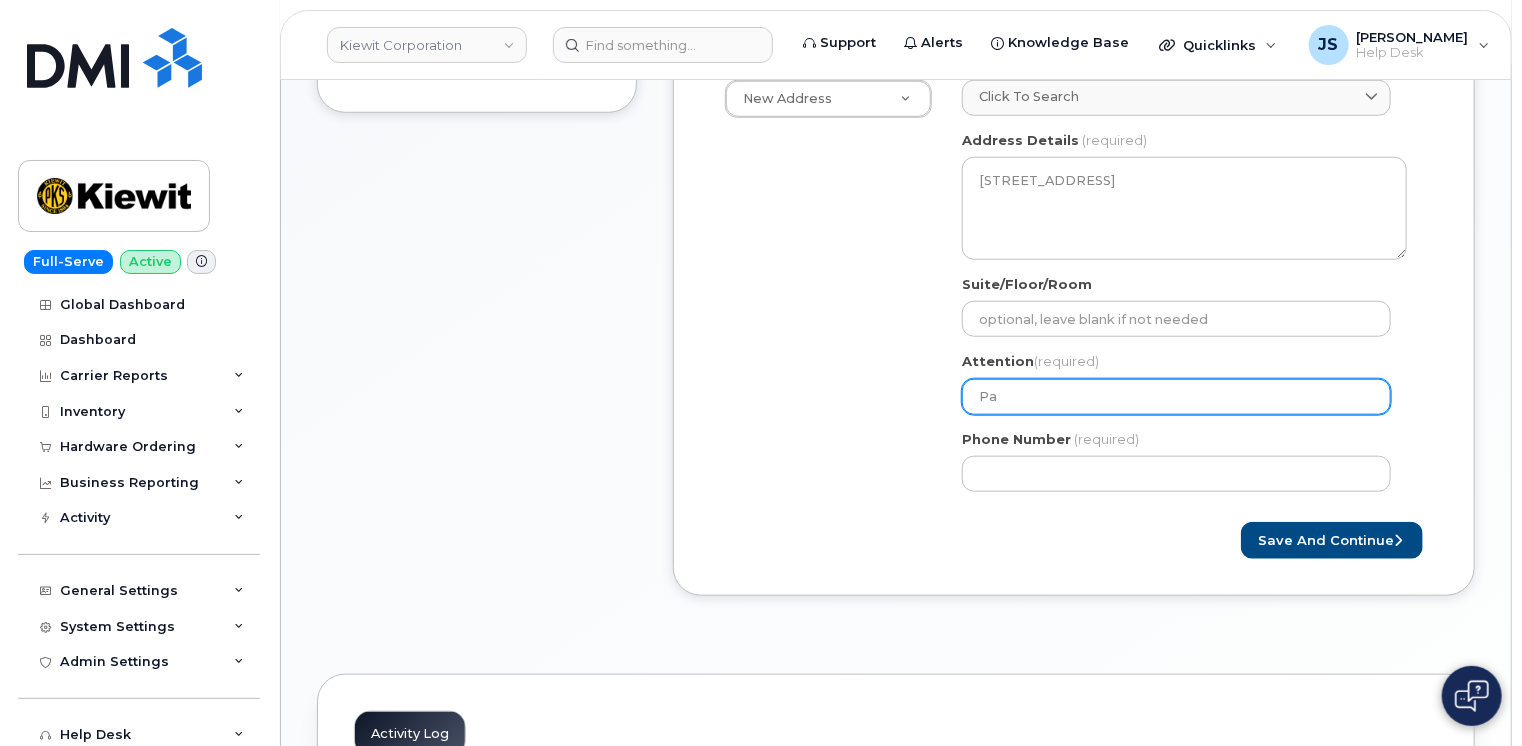 select 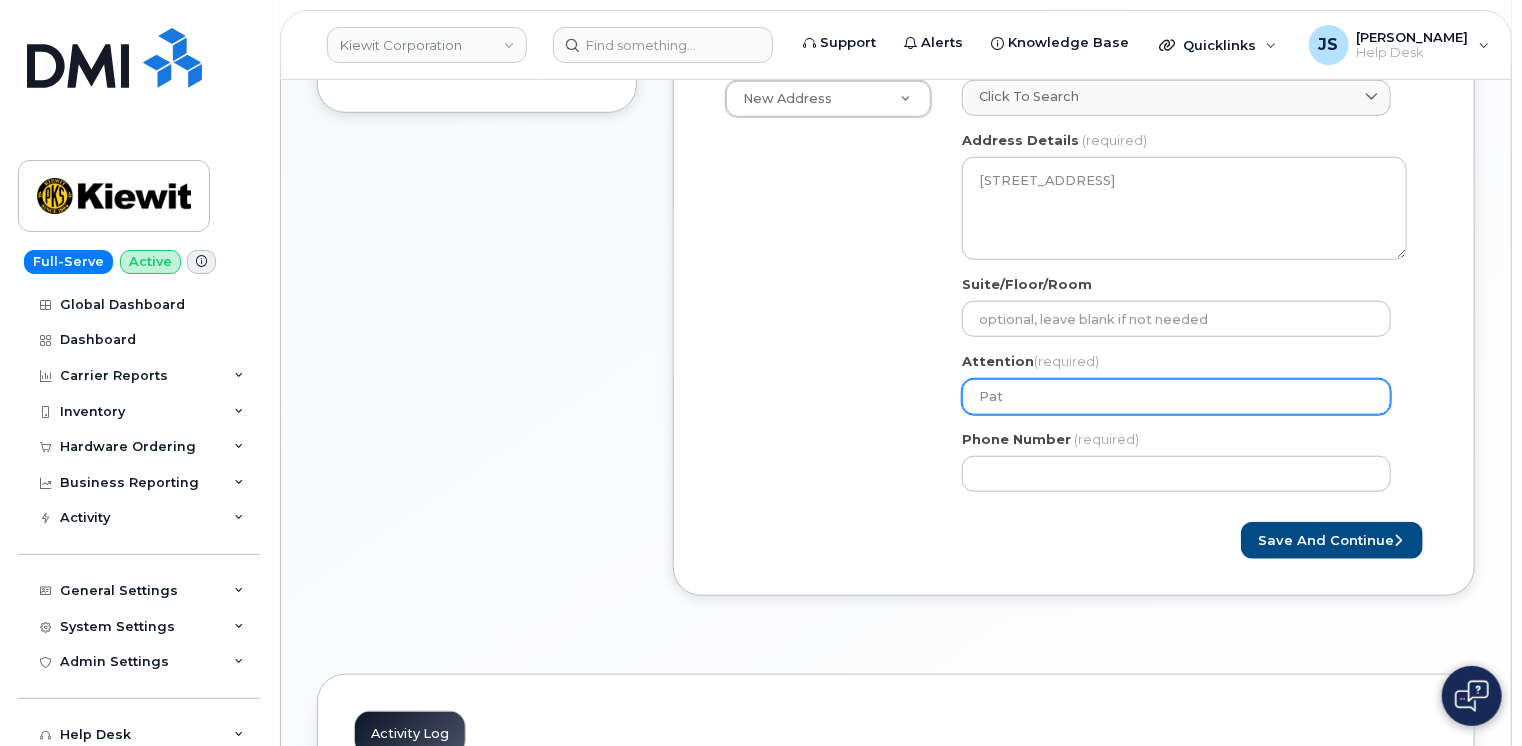 select 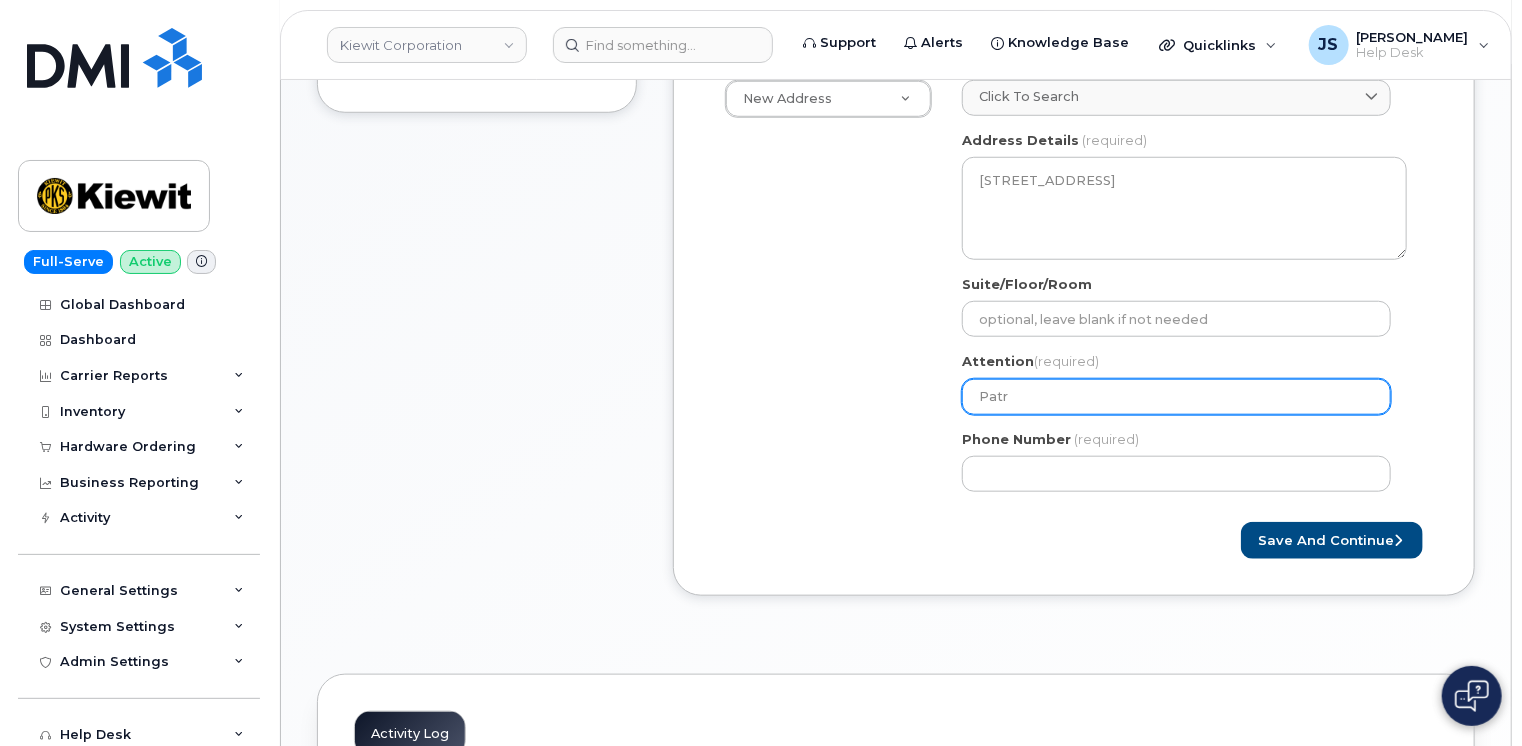 select 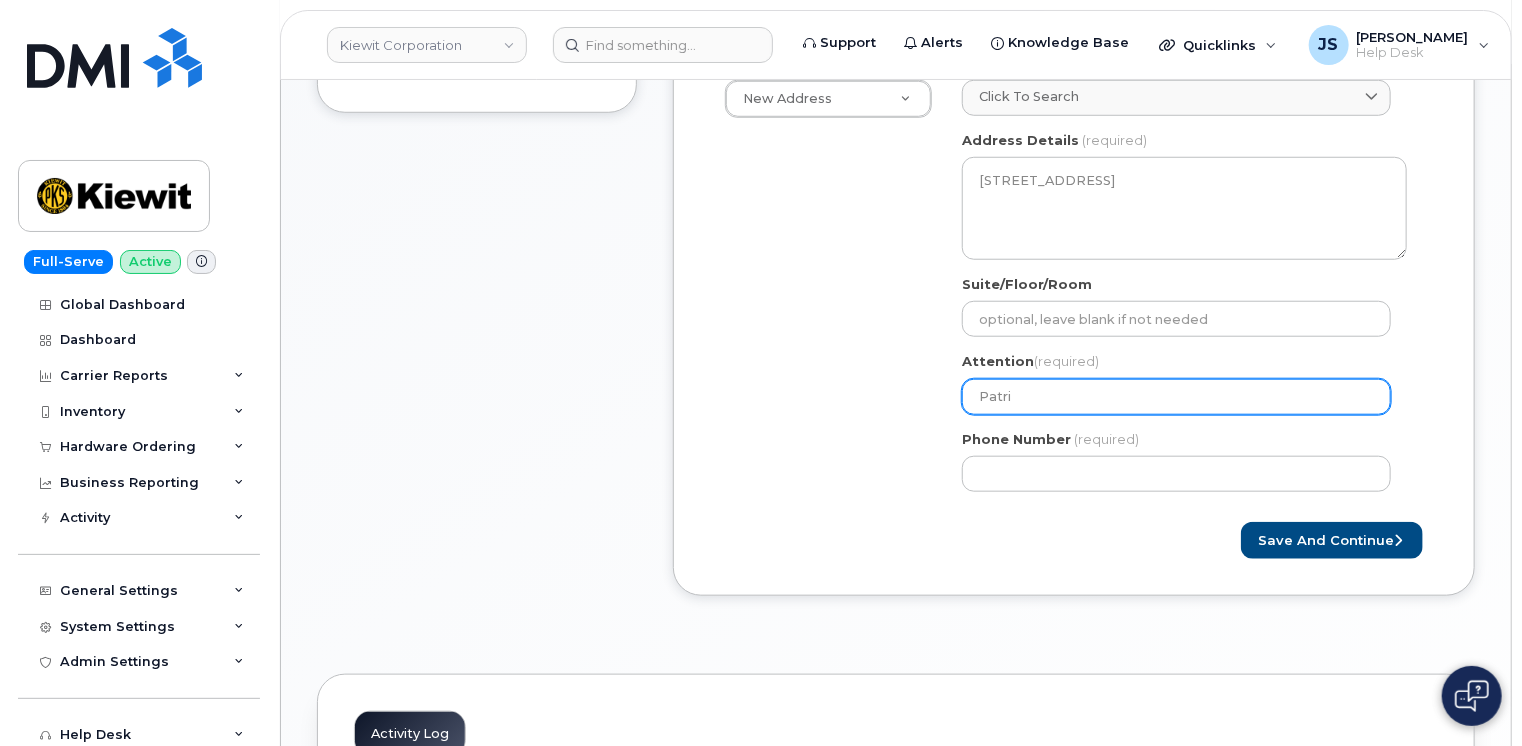 select 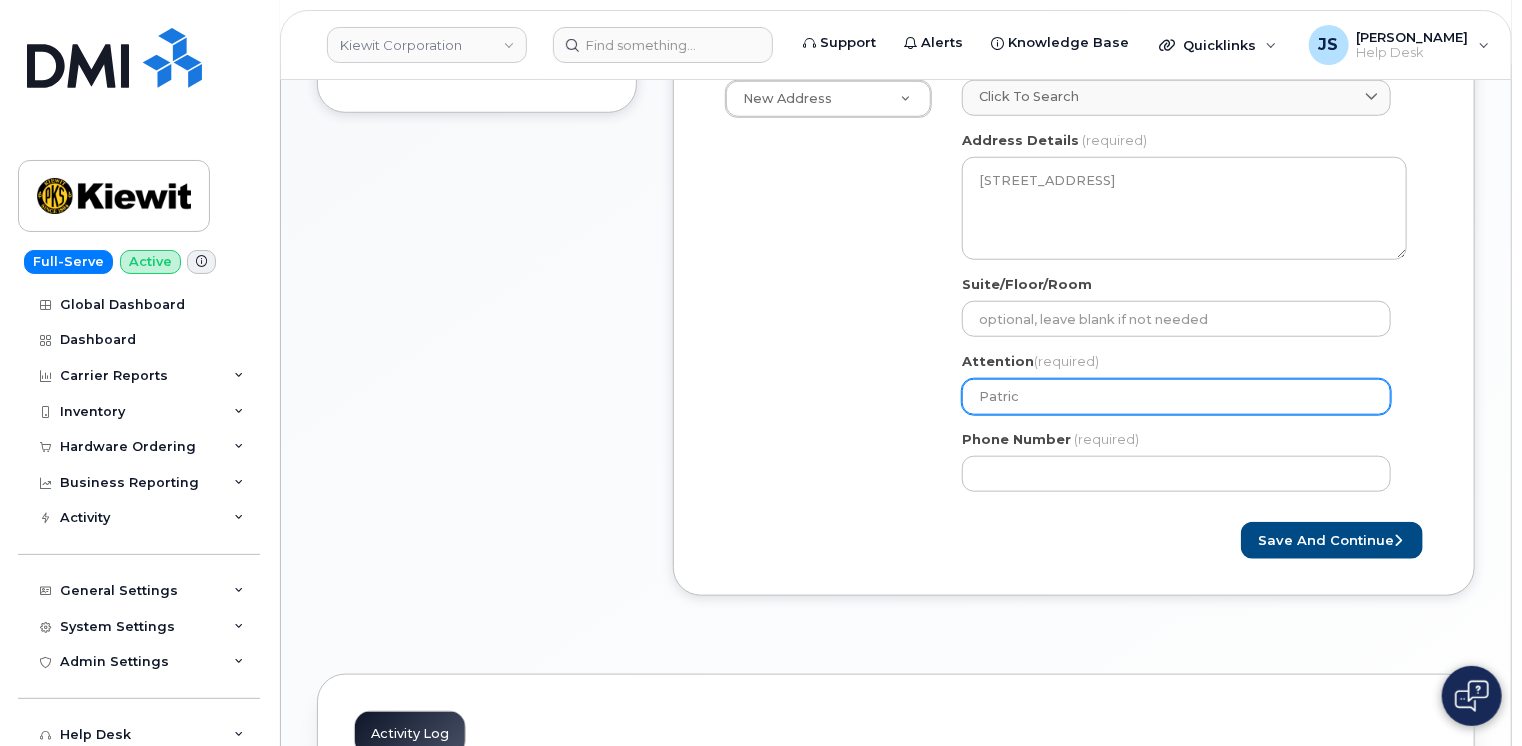 select 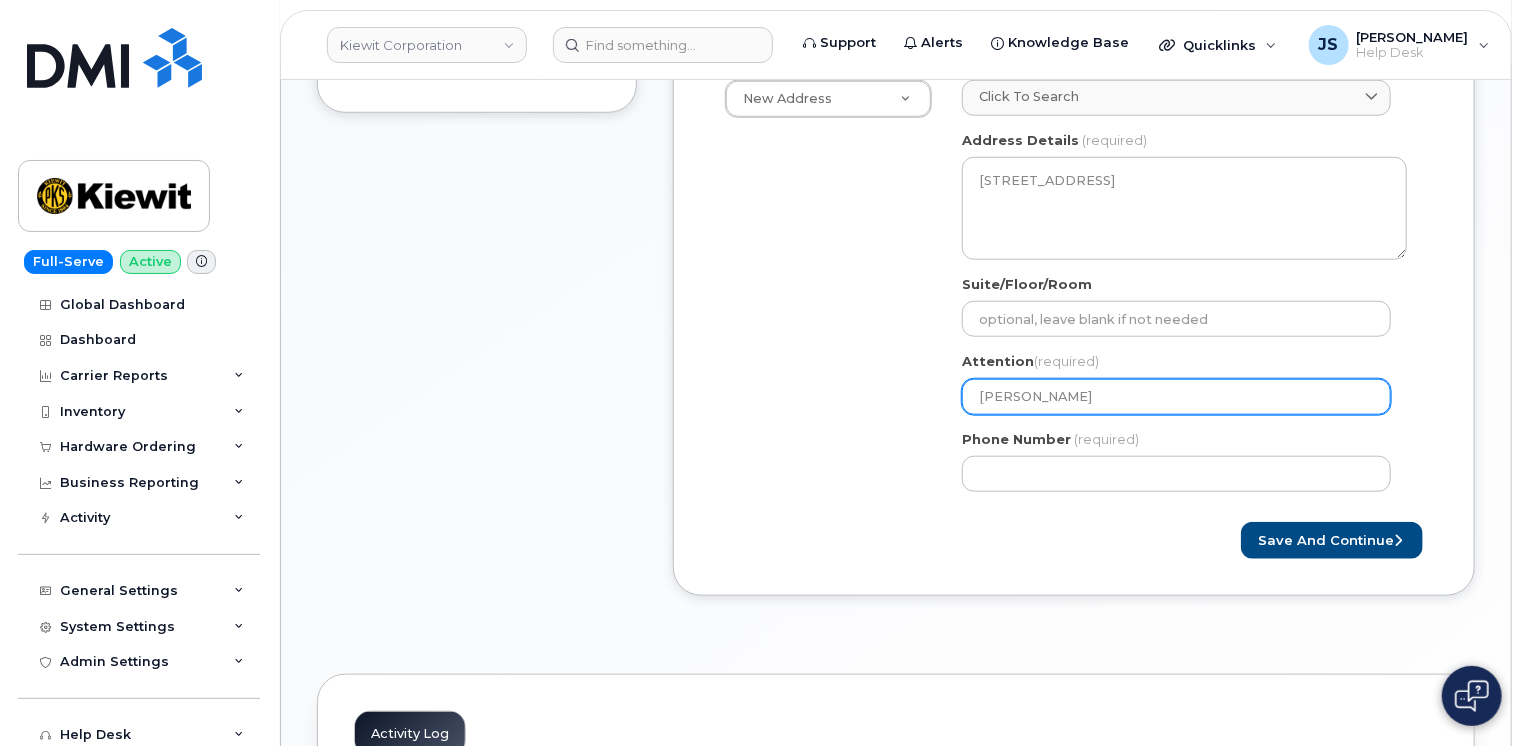 type on "Patrick" 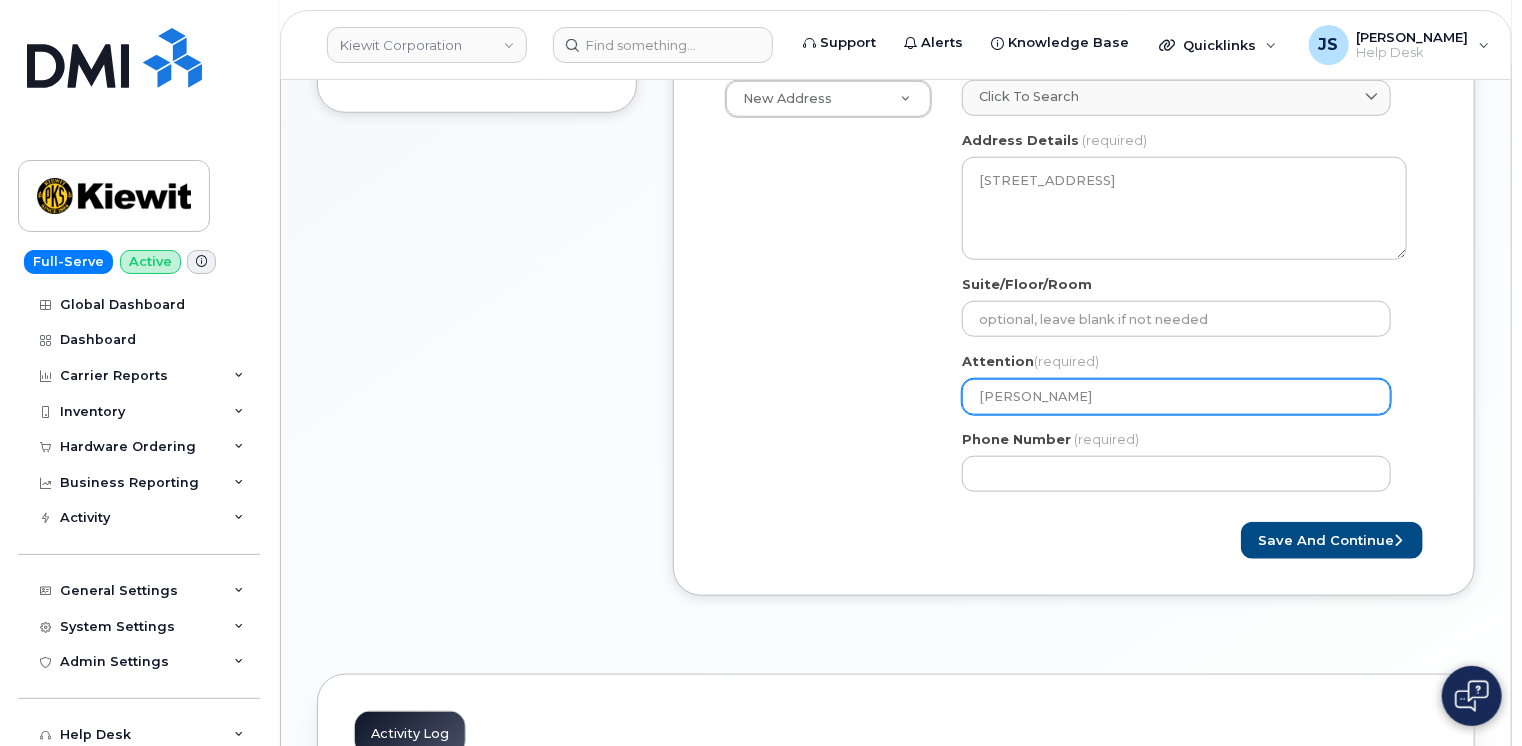 select 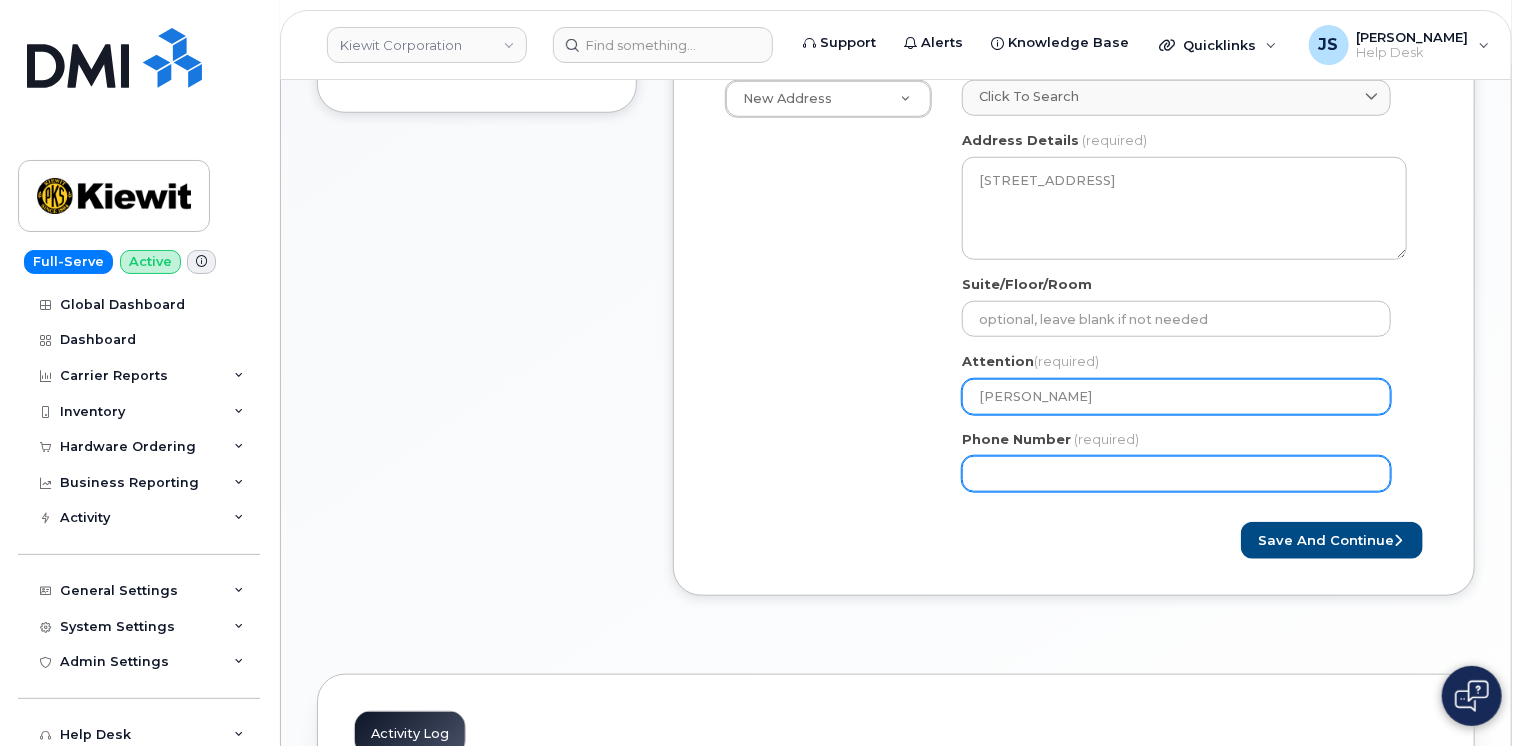 paste on "3076891844" 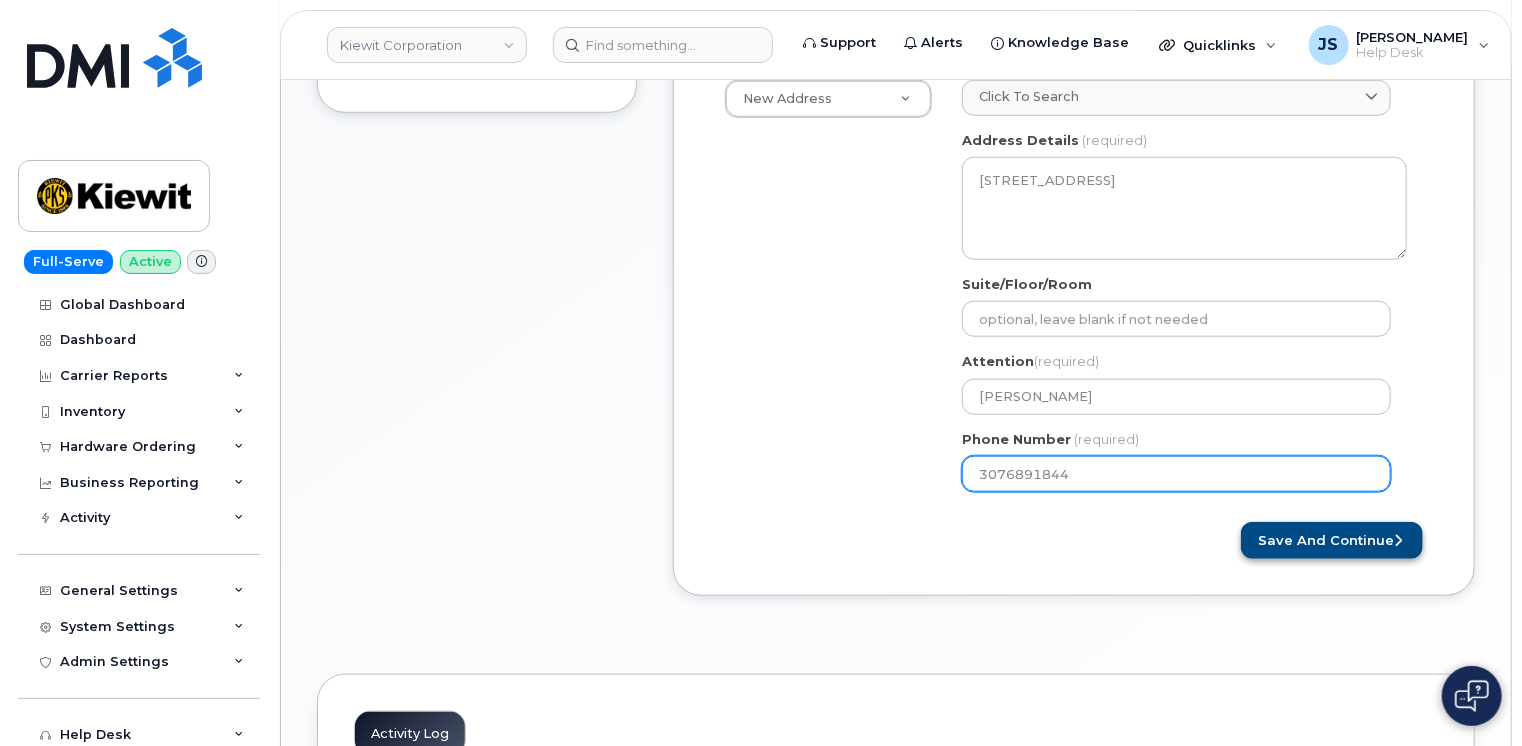 type on "3076891844" 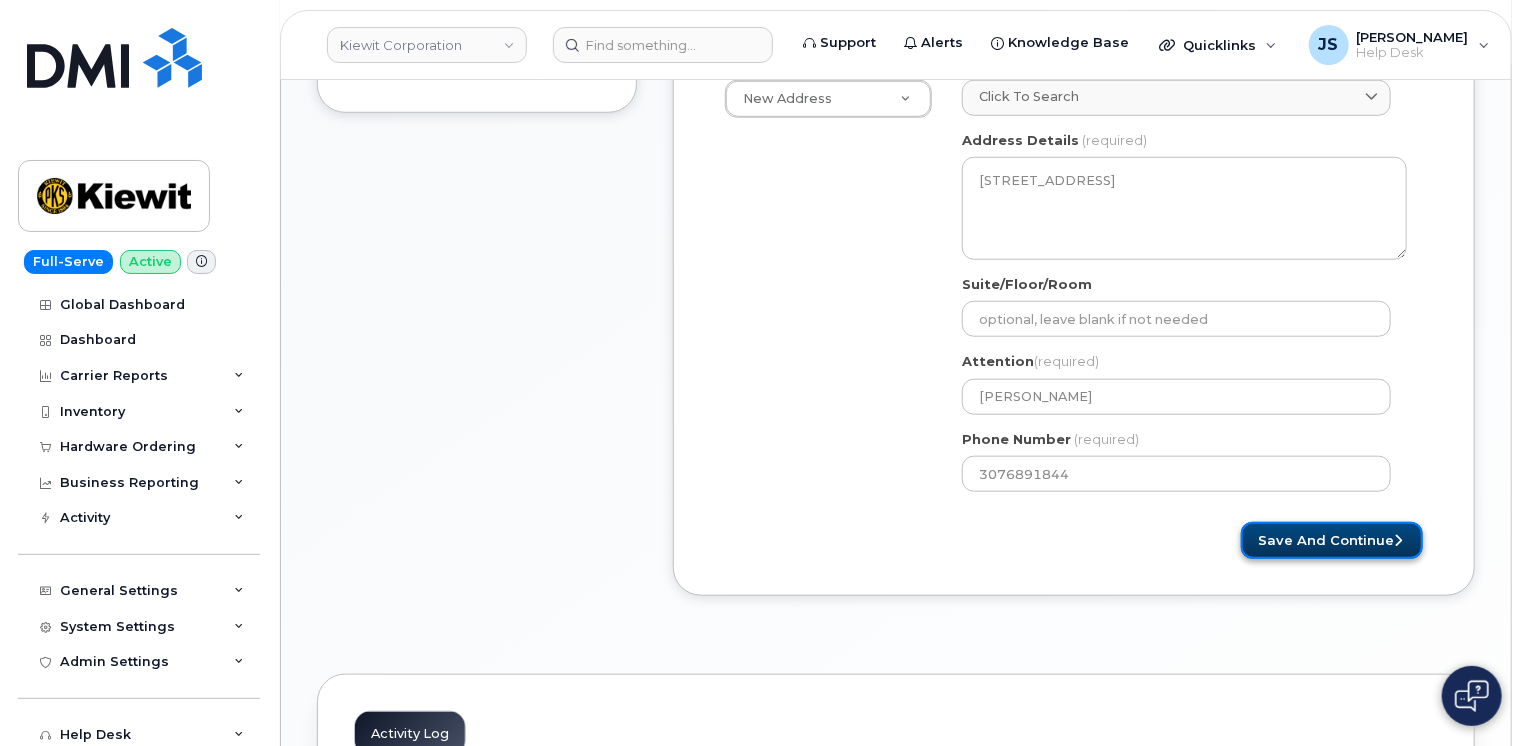 click on "Save and Continue" at bounding box center [1332, 540] 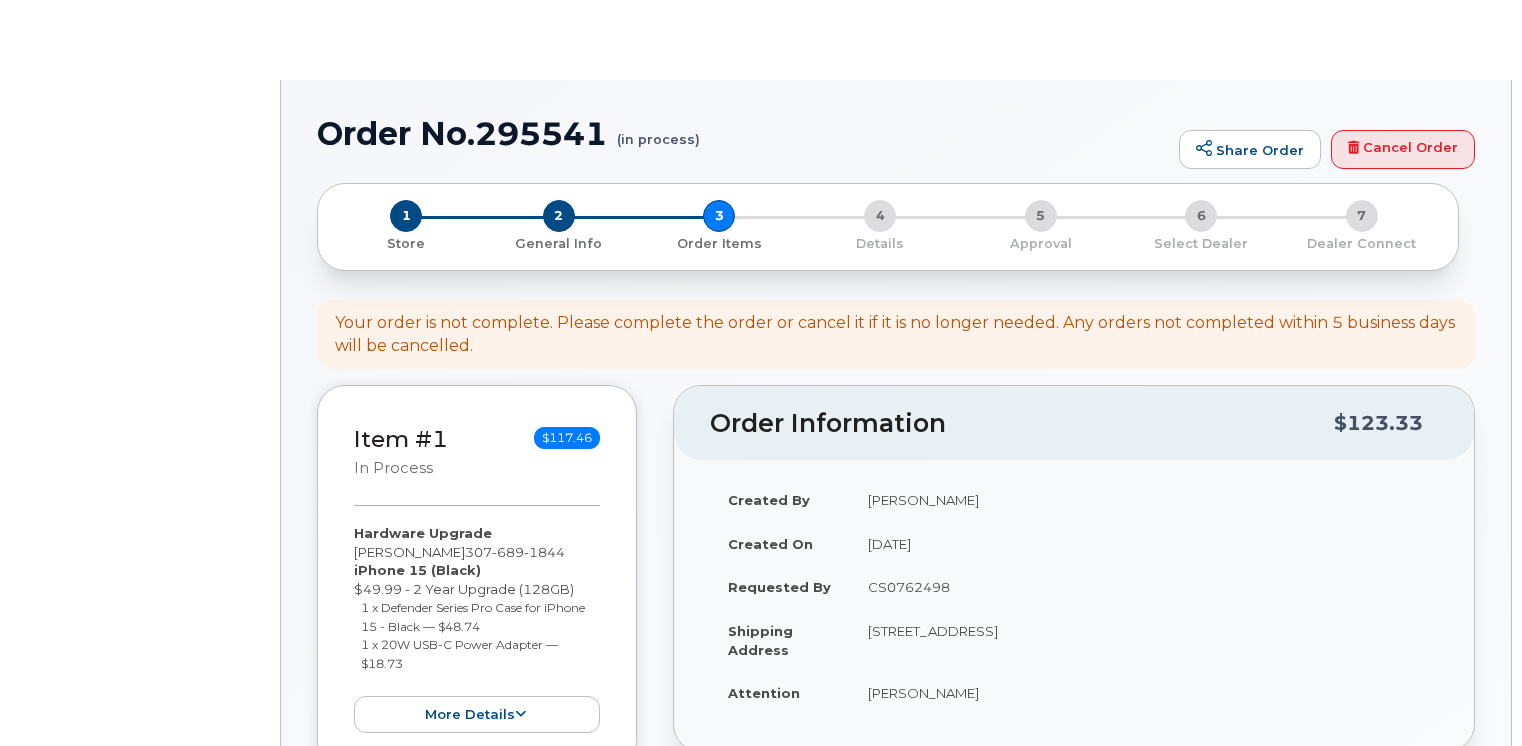 scroll, scrollTop: 0, scrollLeft: 0, axis: both 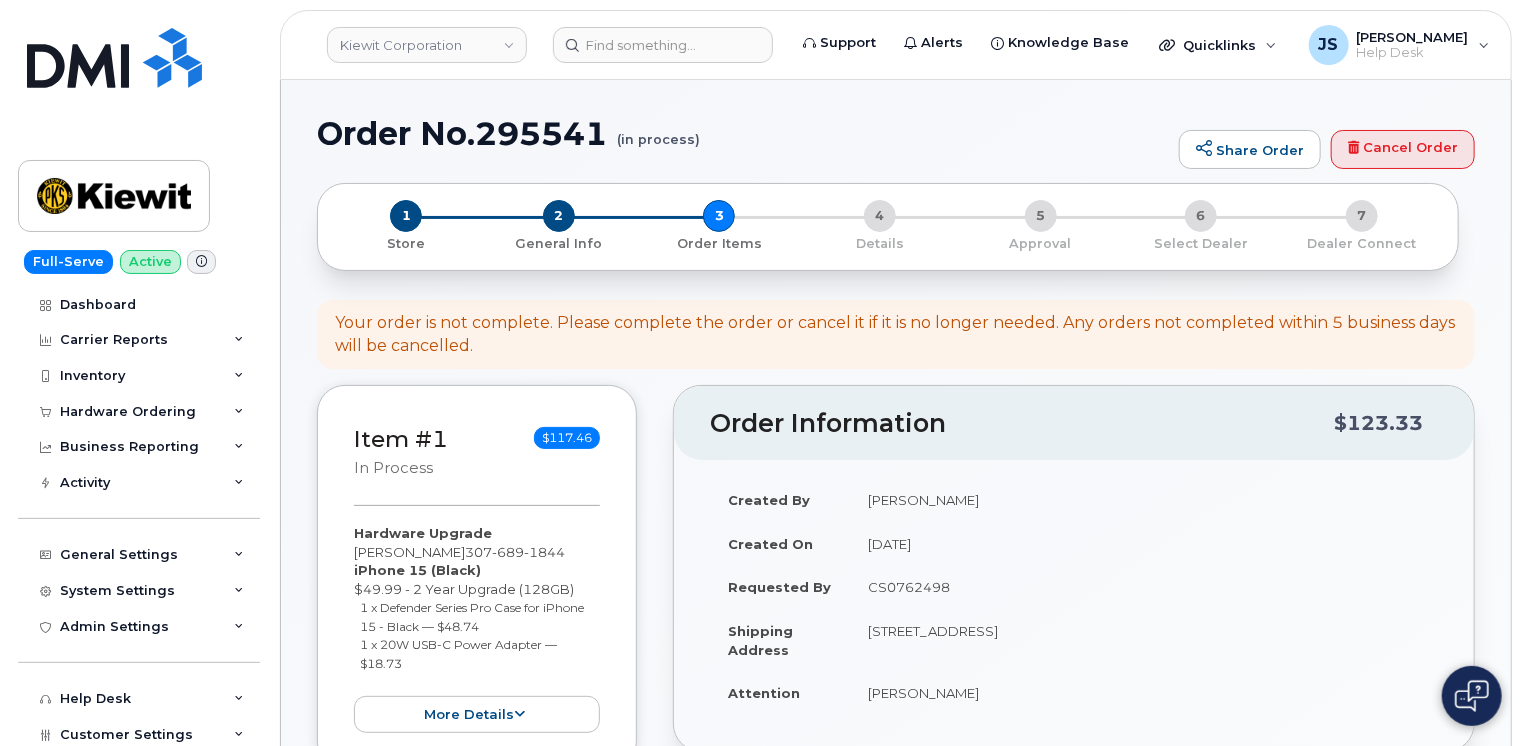 click on "Item #1
in process
$117.46
Hardware Upgrade
Patrick Campbell  307 689 1844
iPhone 15
(Black)
$49.99 - 2 Year Upgrade (128GB)
1 x Defender Series Pro Case for iPhone 15 - Black
—
$48.74
1 x 20W USB-C Power Adapter
—
$18.73
more details
Request
Hardware Upgrade
Employee
( 307 689 1844 )
Email
PATRICK.CAMPBELL@KIEWIT.COM
Carrier Base
Verizon Wireless
Requested Device
iPhone 15
Term Details
2 Year Upgrade (128GB)
Requested Accessories
Defender Series Pro Case for iPhone 15 - Black x 1
— $48.74
20W USB-C Power Adapter x 1
— $18.73
Accounting Codes
Cost Center: None
Profit Center: None
WBS Element: 104314.2491
Estimated Device Cost
$49.99
Estimated Shipping Charge
$0.00
Estimated Total
(Device & Accessories)
$117.46
Shipping Address
collapse" at bounding box center (896, 1317) 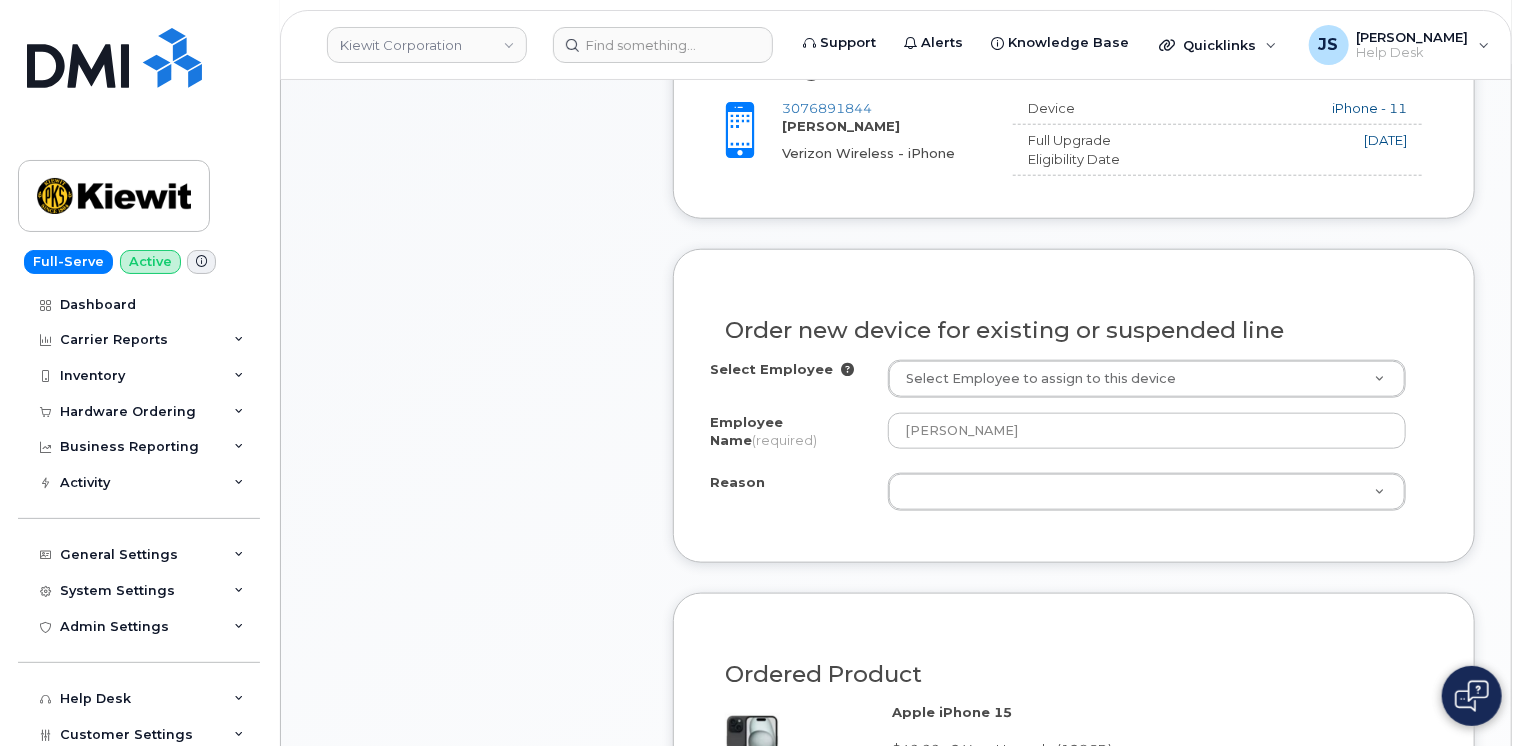 scroll, scrollTop: 902, scrollLeft: 0, axis: vertical 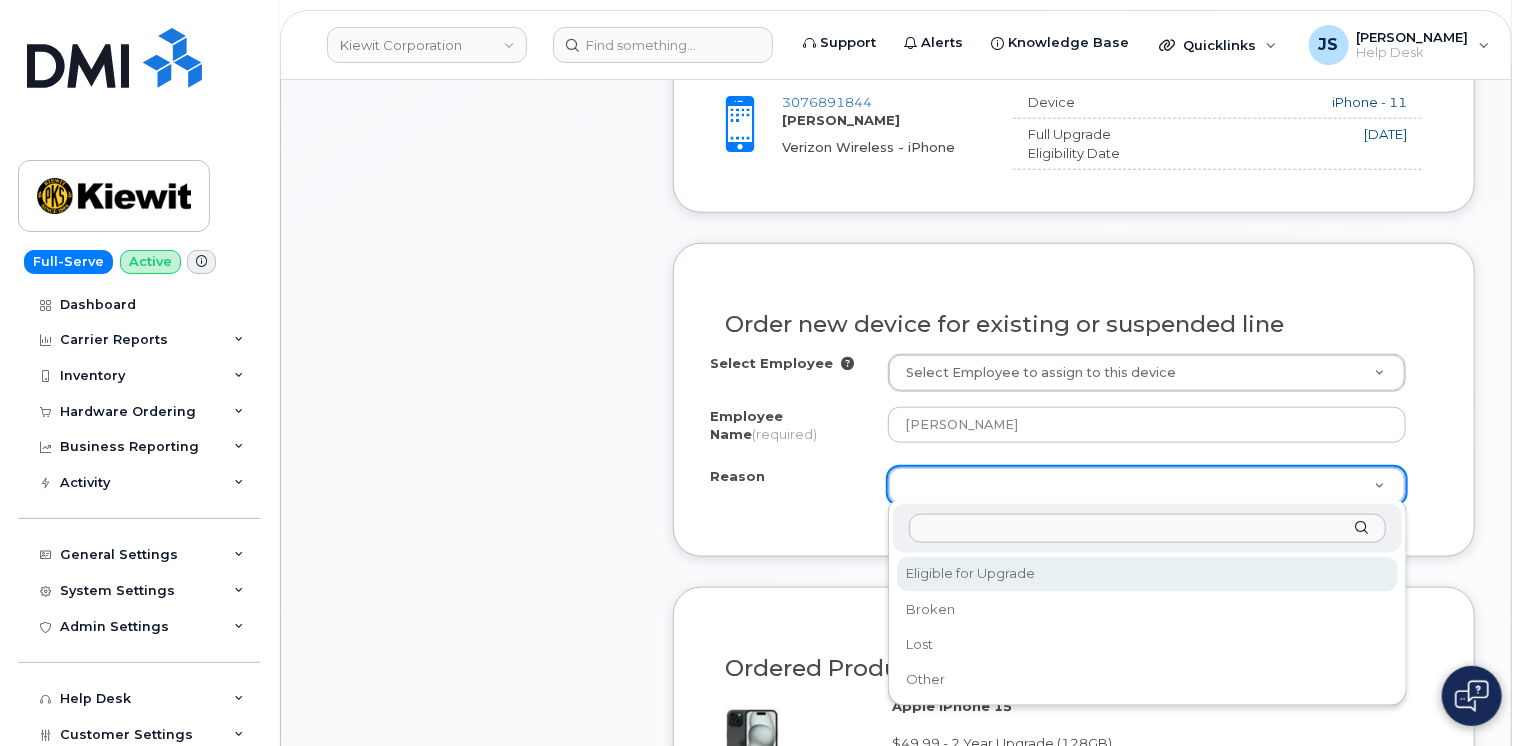 select on "eligible_for_upgrade" 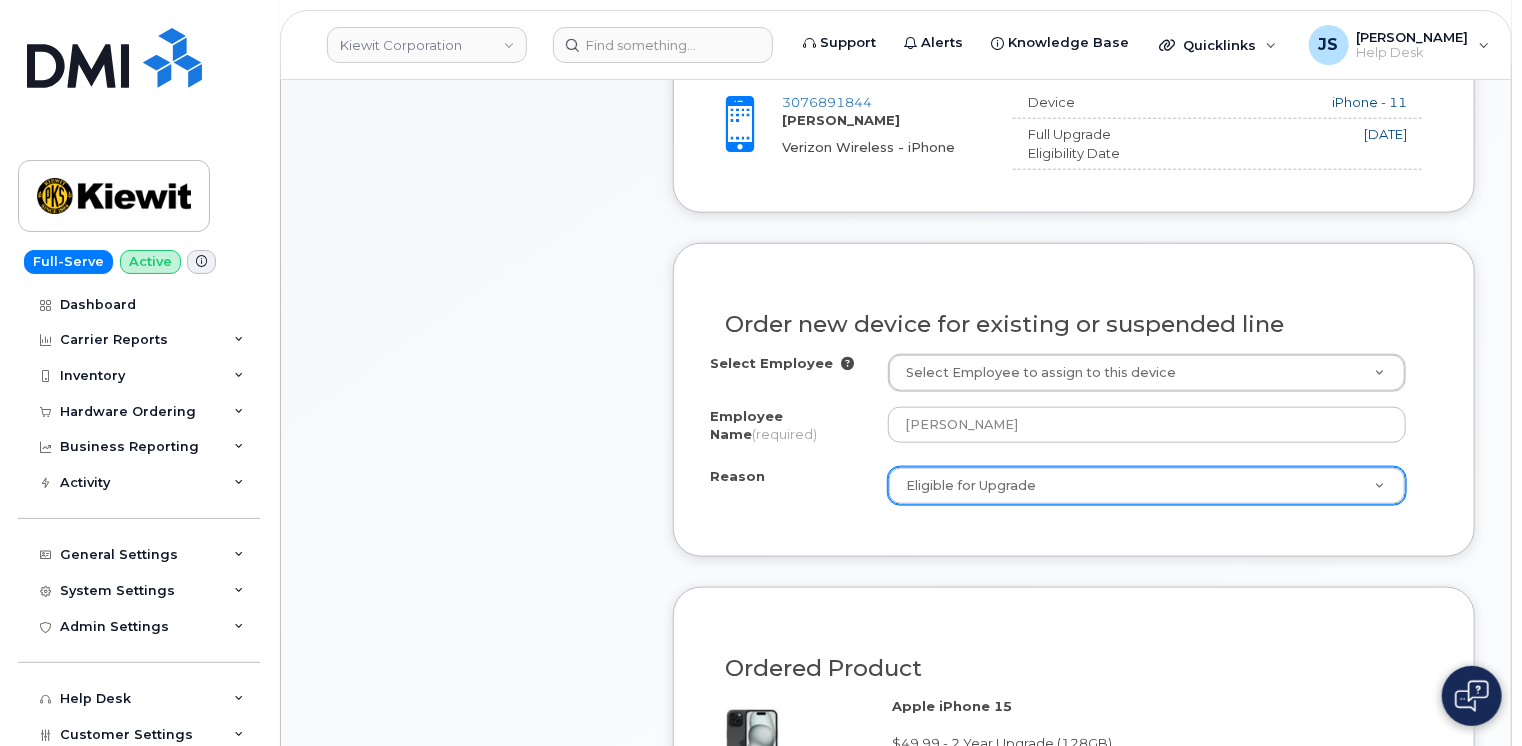 click on "Item #1
in process
$117.46
Hardware Upgrade
Patrick Campbell  307 689 1844
iPhone 15
(Black)
$49.99 - 2 Year Upgrade (128GB)
1 x Defender Series Pro Case for iPhone 15 - Black
—
$48.74
1 x 20W USB-C Power Adapter
—
$18.73
more details
Request
Hardware Upgrade
Employee
( 307 689 1844 )
Email
PATRICK.CAMPBELL@KIEWIT.COM
Carrier Base
Verizon Wireless
Requested Device
iPhone 15
Term Details
2 Year Upgrade (128GB)
Requested Accessories
Defender Series Pro Case for iPhone 15 - Black x 1
— $48.74
20W USB-C Power Adapter x 1
— $18.73
Accounting Codes
Cost Center: None
Profit Center: None
WBS Element: 104314.2491
Estimated Device Cost
$49.99
Estimated Shipping Charge
$0.00
Estimated Total
(Device & Accessories)
$117.46
Shipping Address
collapse" at bounding box center [477, 518] 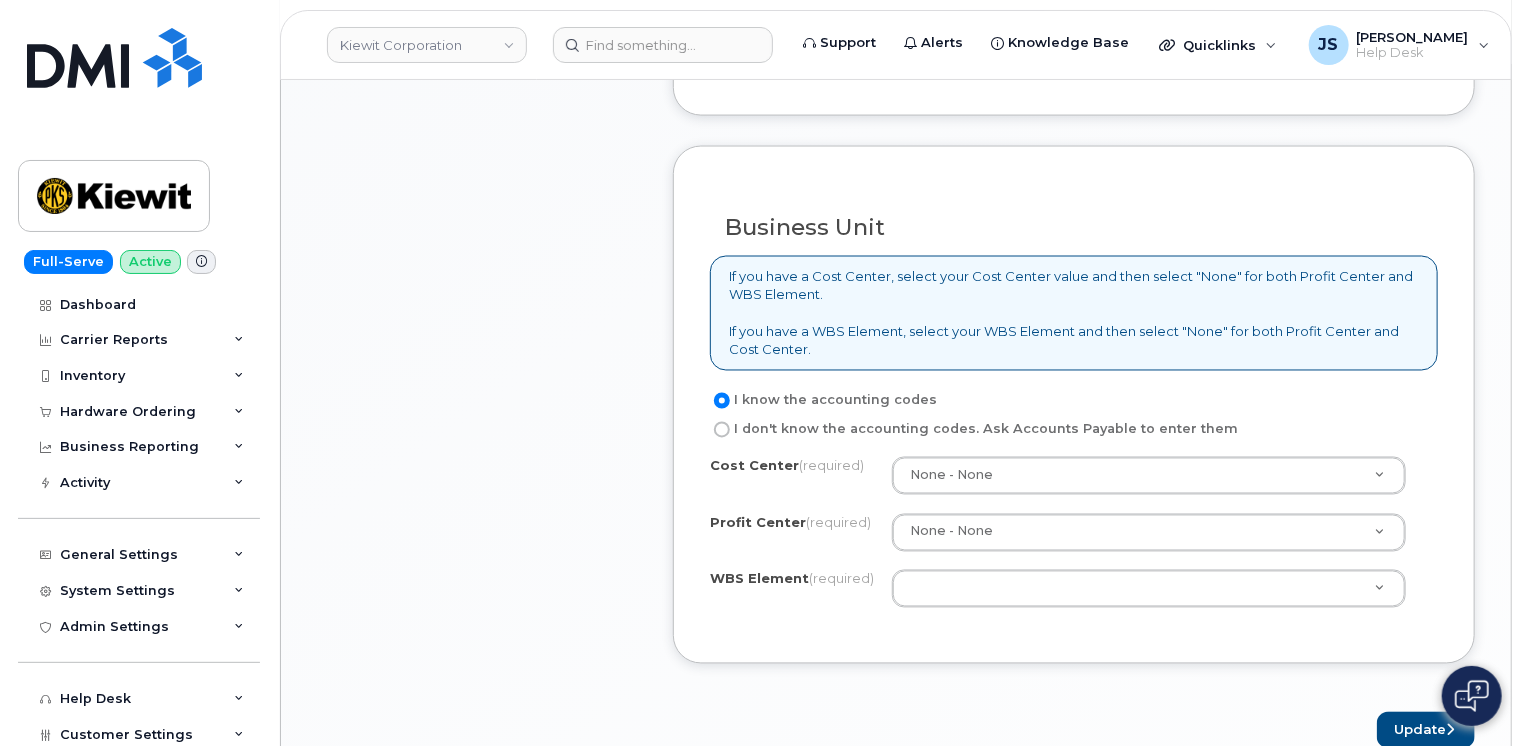 scroll, scrollTop: 1622, scrollLeft: 0, axis: vertical 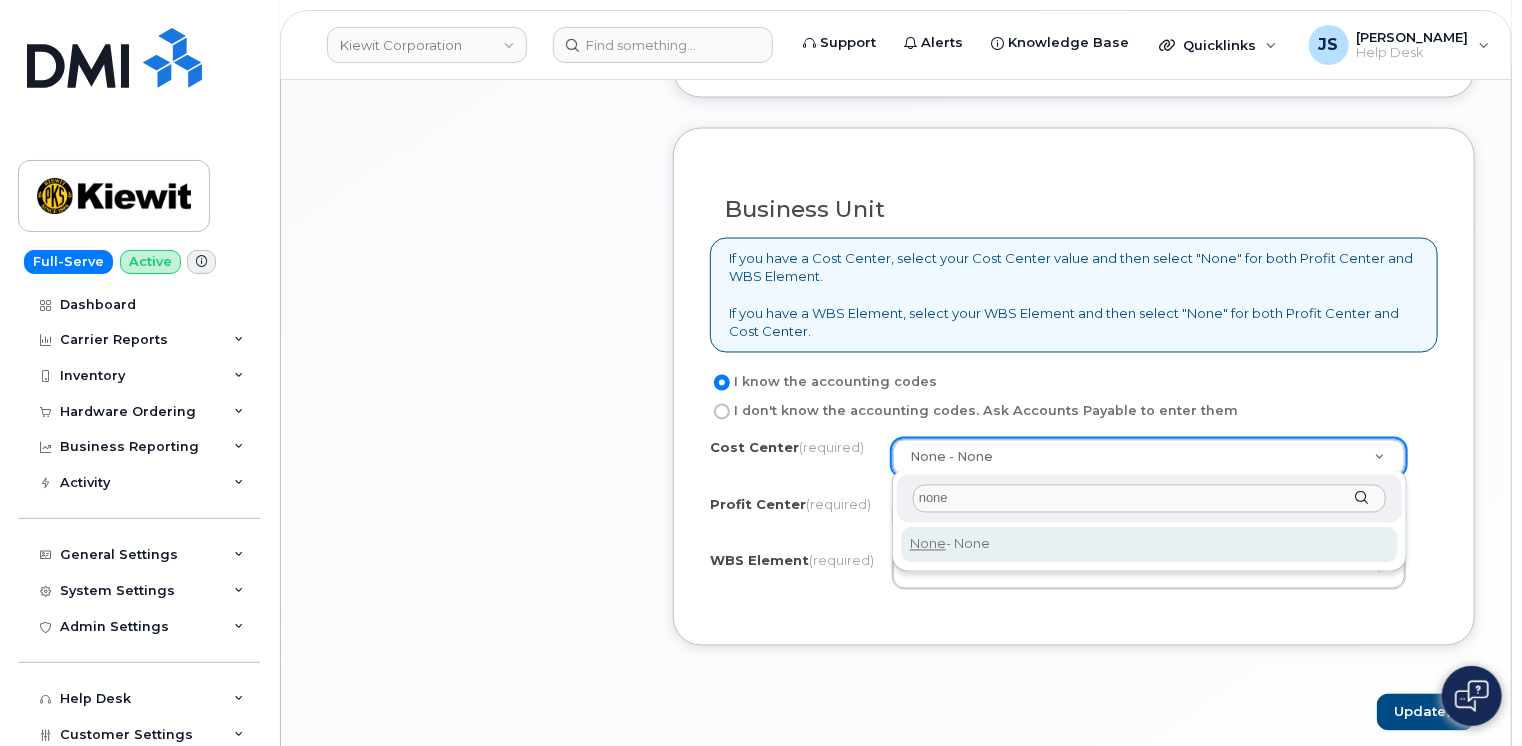 type on "none" 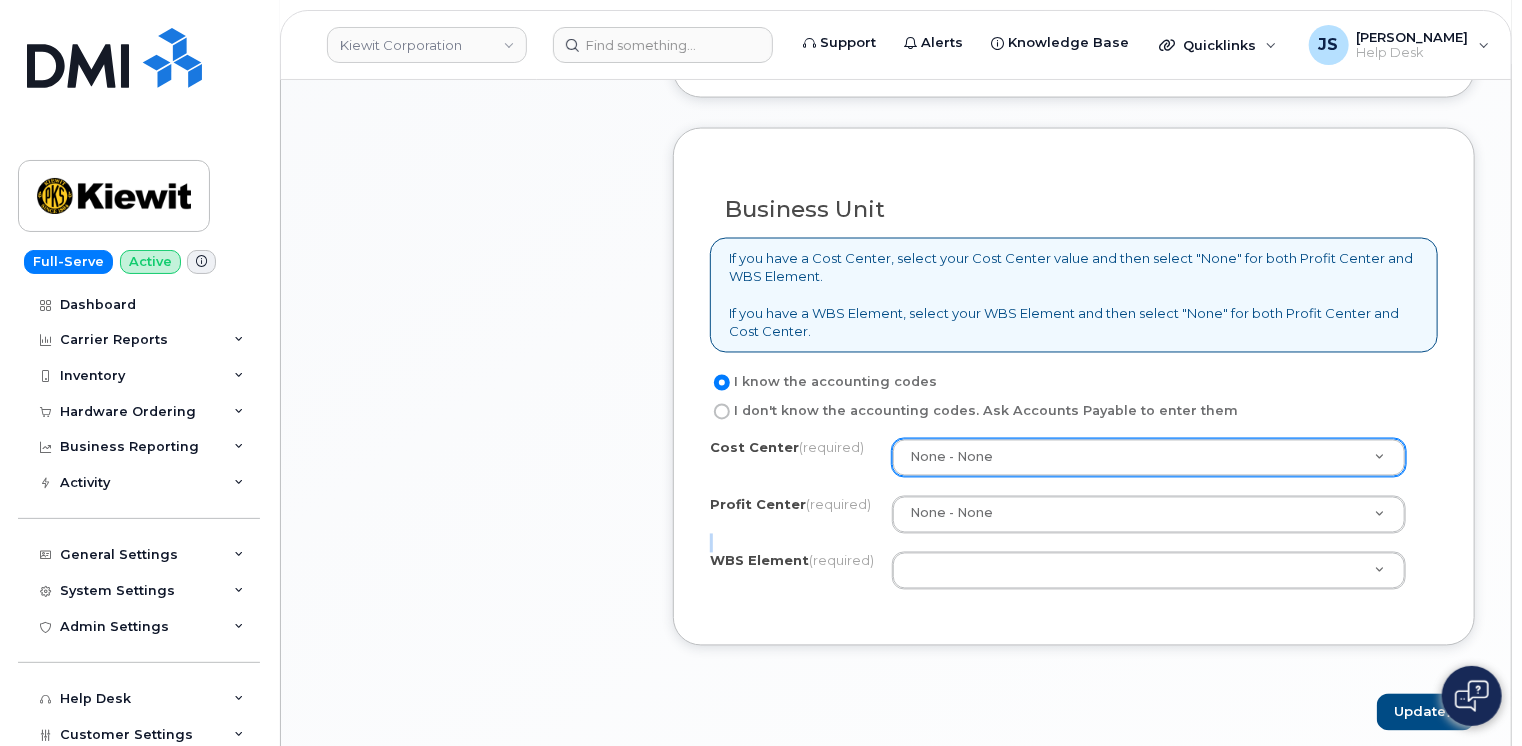 click on "Cost Center
(required)
None - None     None
Profit Center
(required)
None - None
None - None
WBS Element
(required)
104314.2491" at bounding box center [1074, 524] 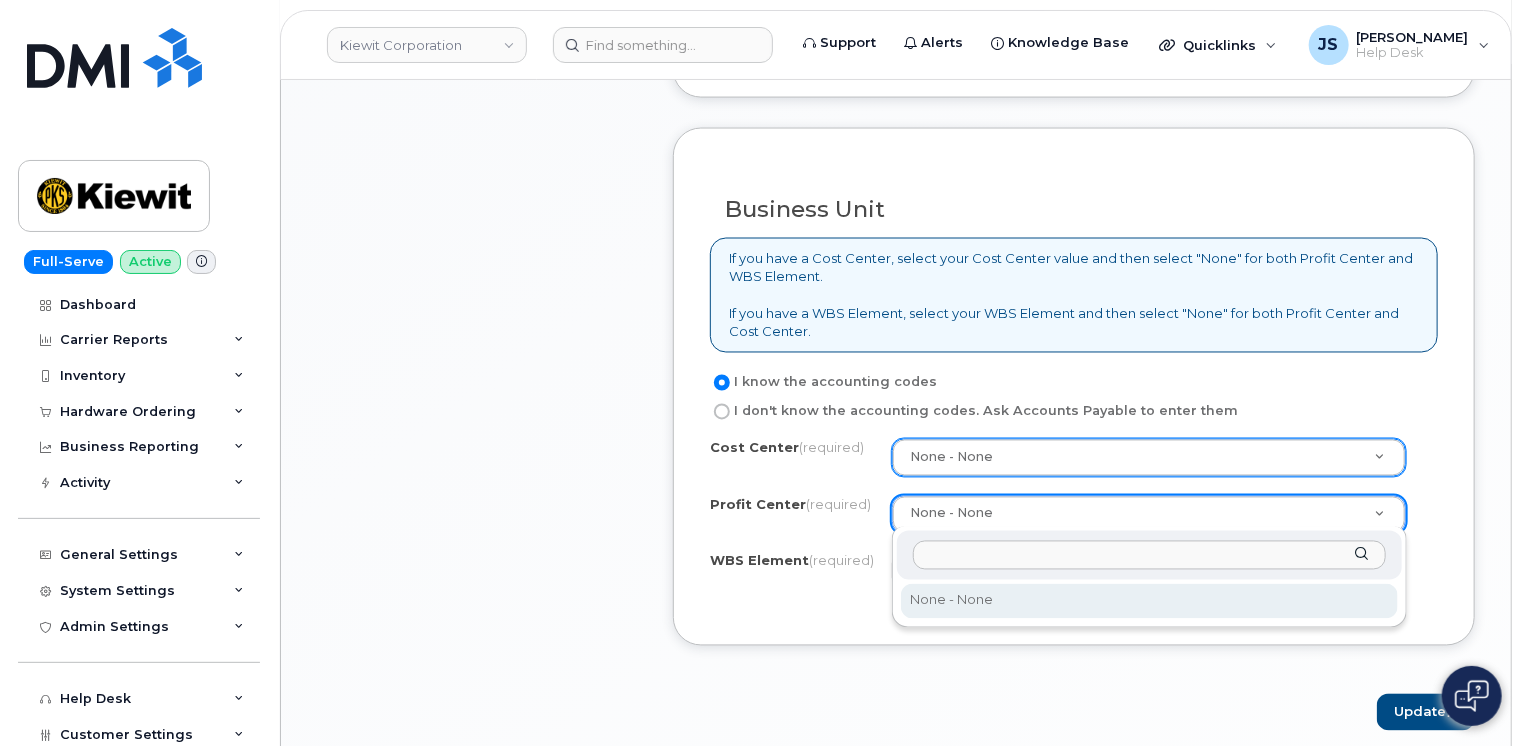 drag, startPoint x: 968, startPoint y: 538, endPoint x: 948, endPoint y: 505, distance: 38.587563 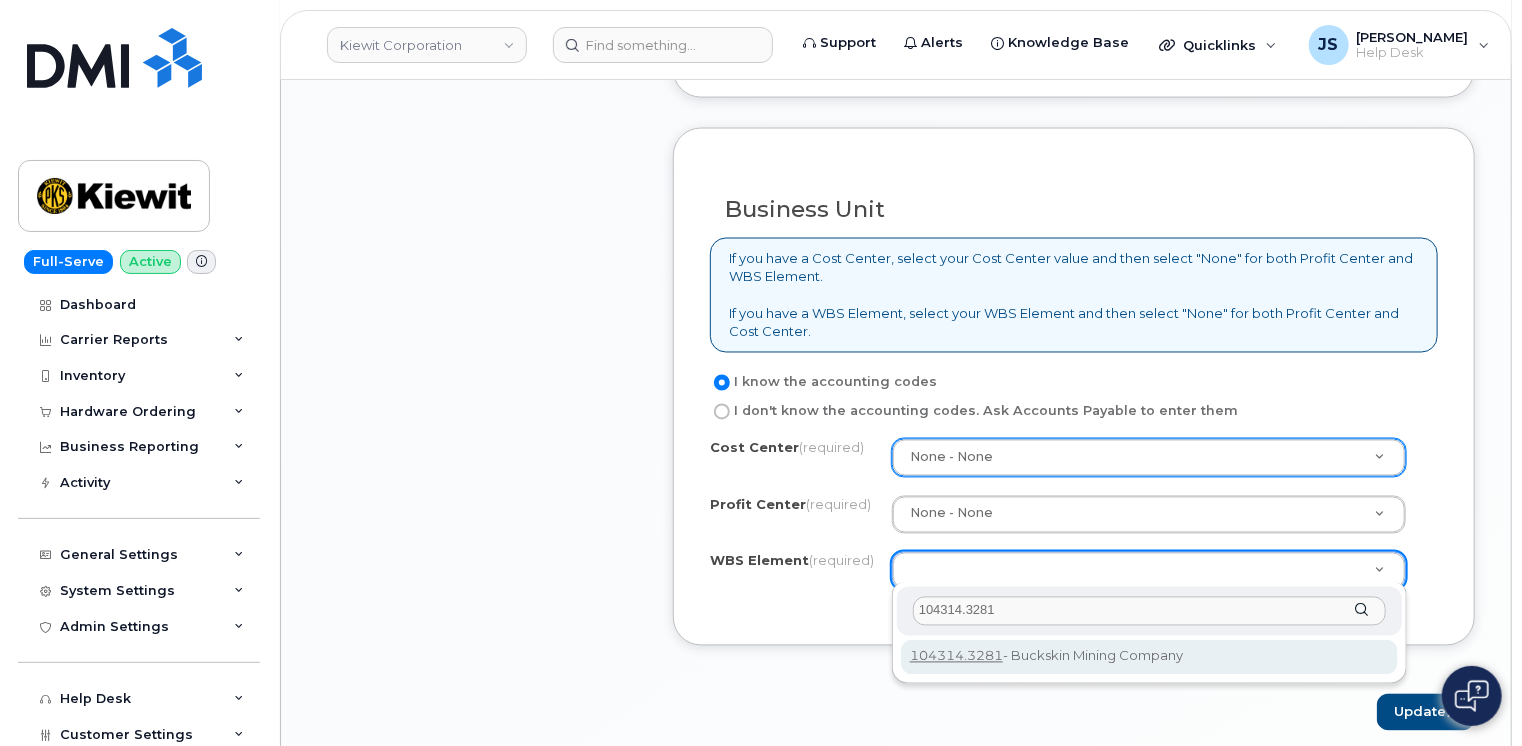 type on "104314.3281" 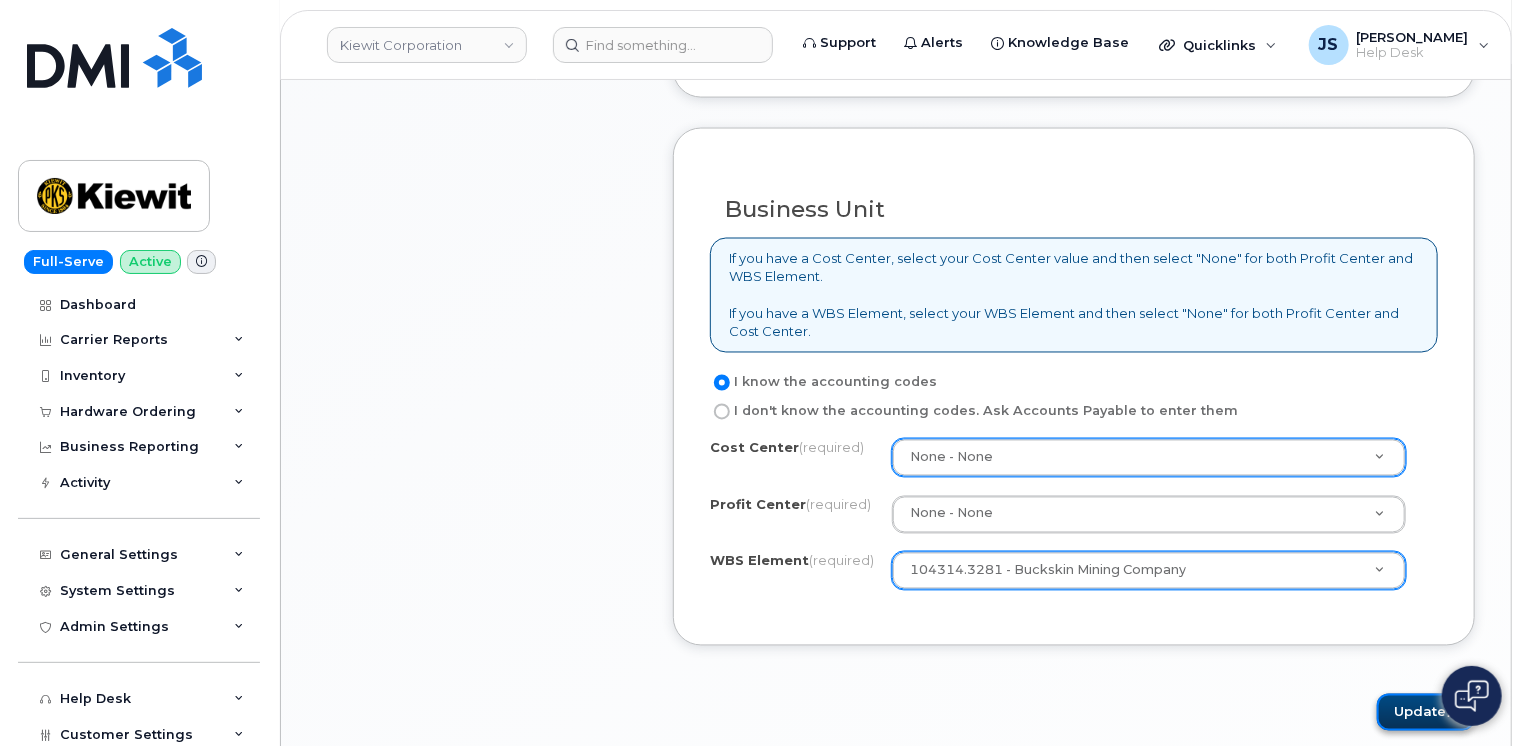 click on "Update" at bounding box center [1426, 712] 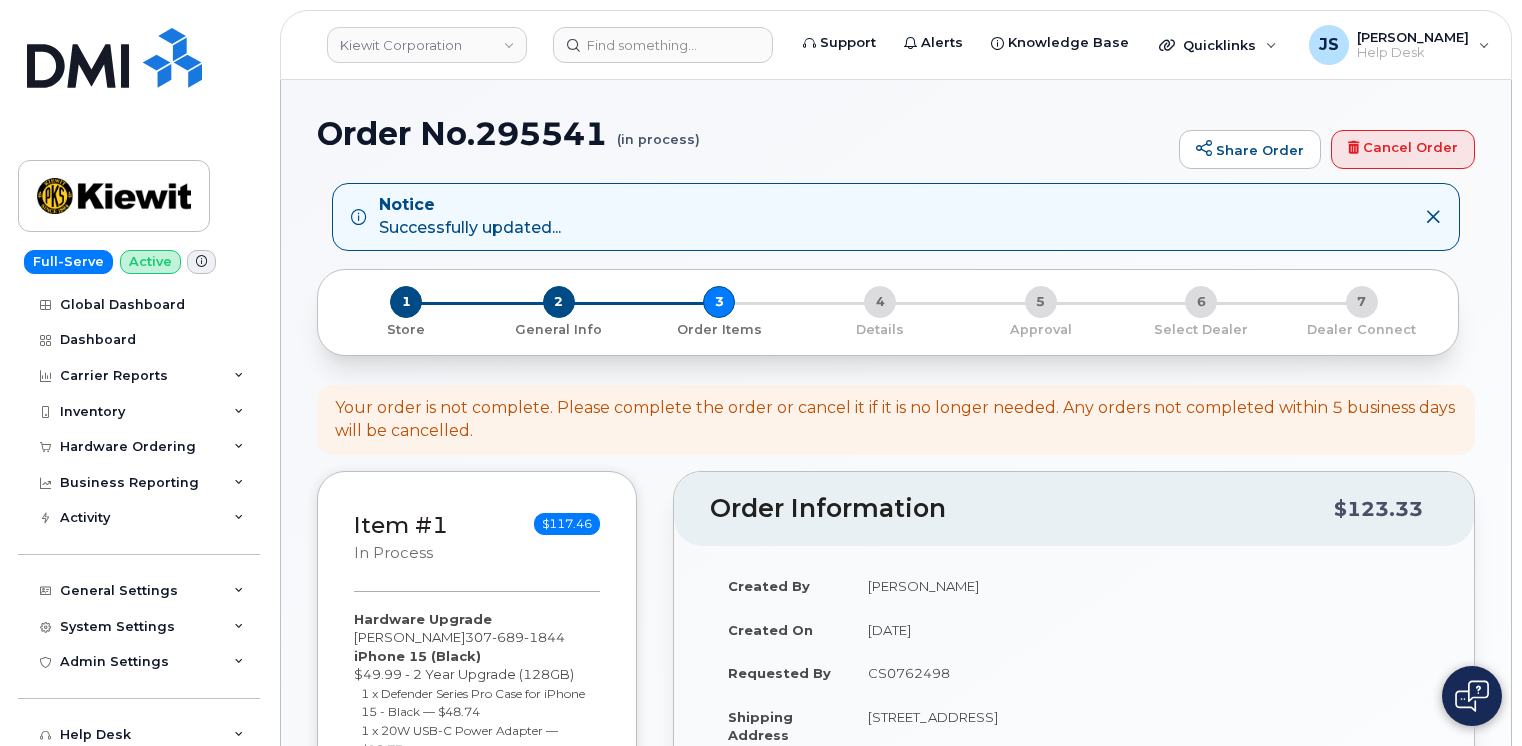 scroll, scrollTop: 0, scrollLeft: 0, axis: both 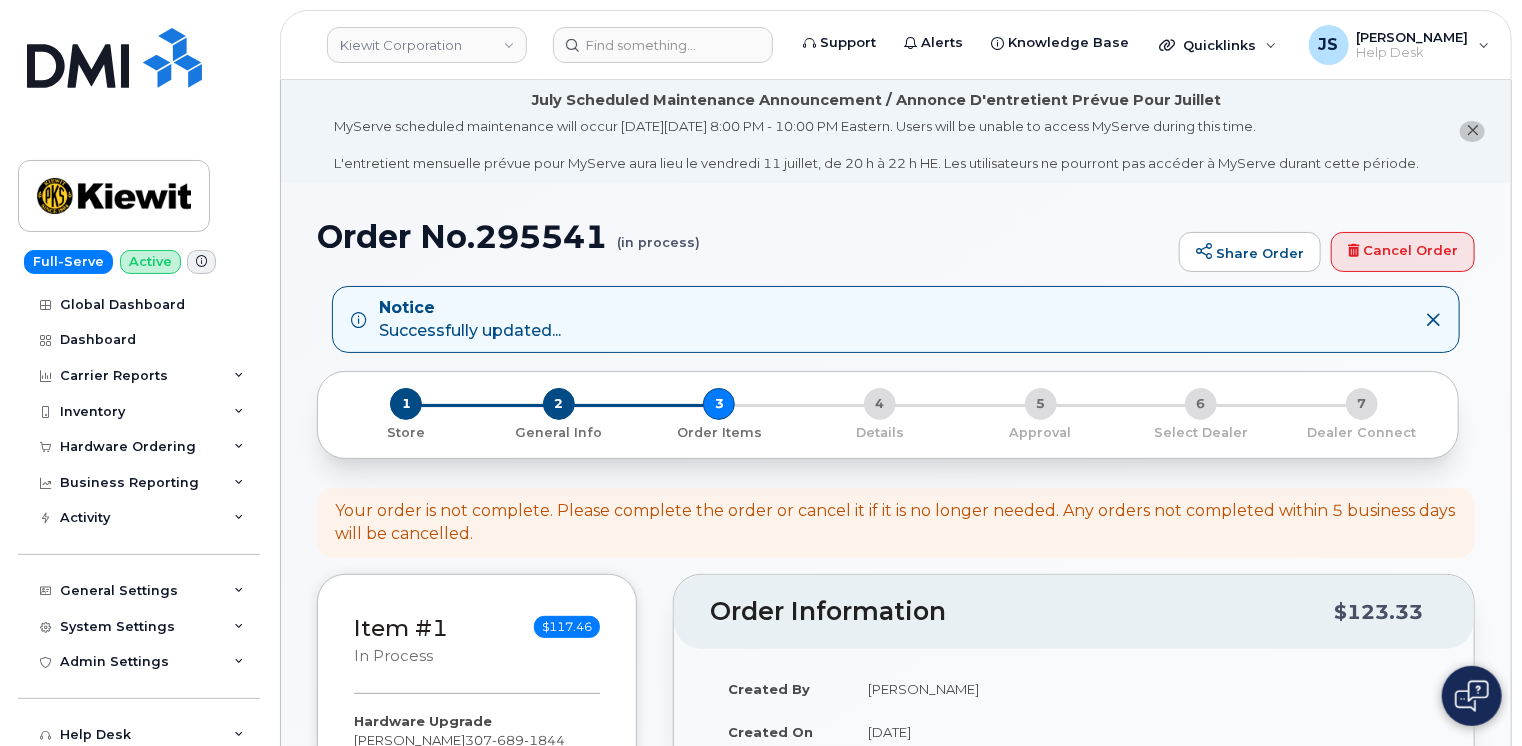 click on "Item #1
in process
$117.46
Hardware Upgrade
[PERSON_NAME]  [PHONE_NUMBER]
iPhone 15
(Black)
$49.99 - 2 Year Upgrade (128GB)
1 x Defender Series Pro Case for iPhone 15 - Black
—
$48.74
1 x 20W USB-C Power Adapter
—
$18.73
more details
Request
Hardware Upgrade
Reason:
eligible_for_upgrade
Employee
[PERSON_NAME]
( [PHONE_NUMBER] )
Email
[PERSON_NAME][EMAIL_ADDRESS][PERSON_NAME][PERSON_NAME][DOMAIN_NAME]
Carrier Base
Verizon Wireless
Requested Device
iPhone 15
Term Details
2 Year Upgrade (128GB)
Requested Accessories
Defender Series Pro Case for iPhone 15 - Black x 1
— $48.74
20W USB-C Power Adapter x 1
— $18.73
Accounting Codes
Cost Center: None
Profit Center: None
WBS Element: 104314.3281
Estimated Device Cost
$49.99
Estimated Shipping Charge
$0.00
Estimated Total
(Device & Accessories)
$117.46" at bounding box center [896, 1023] 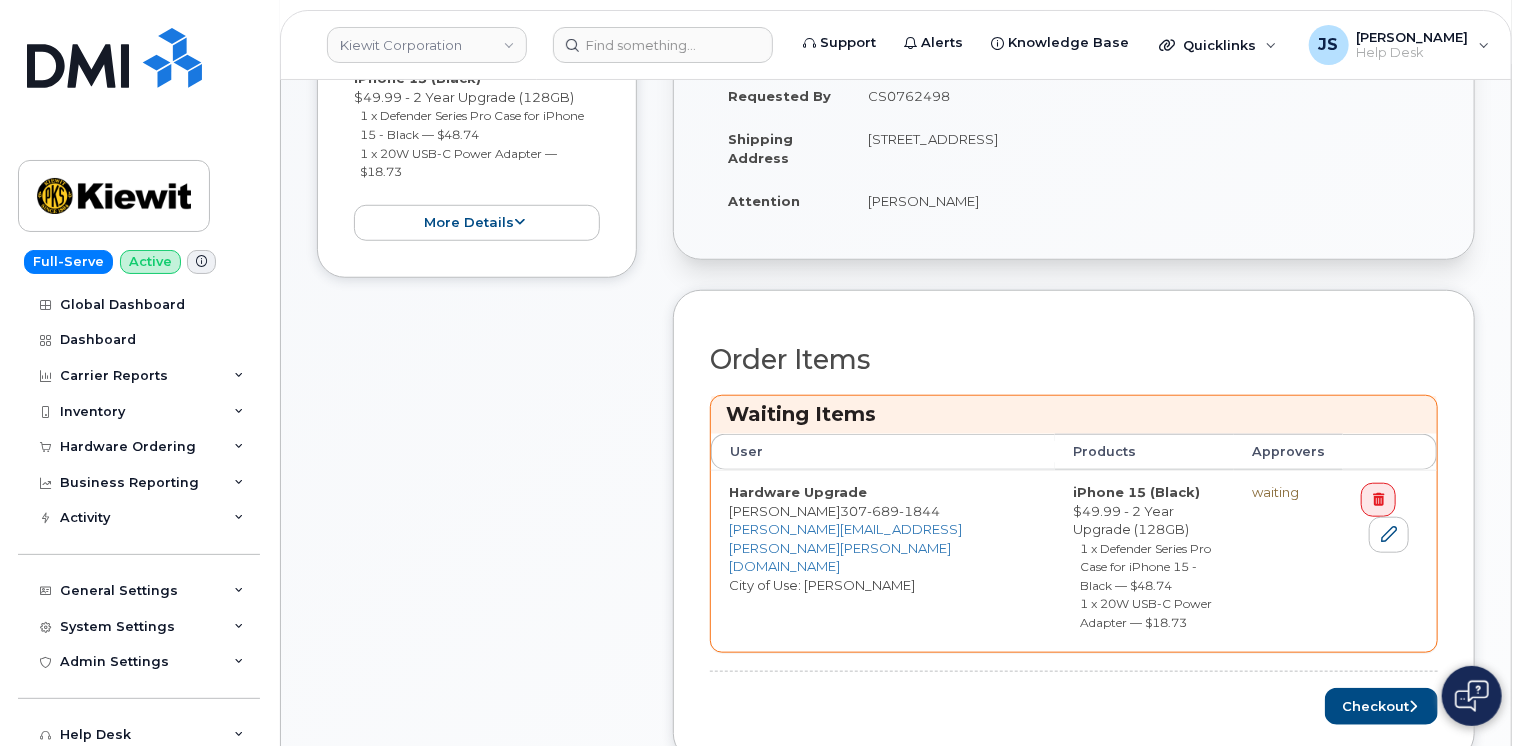 scroll, scrollTop: 920, scrollLeft: 0, axis: vertical 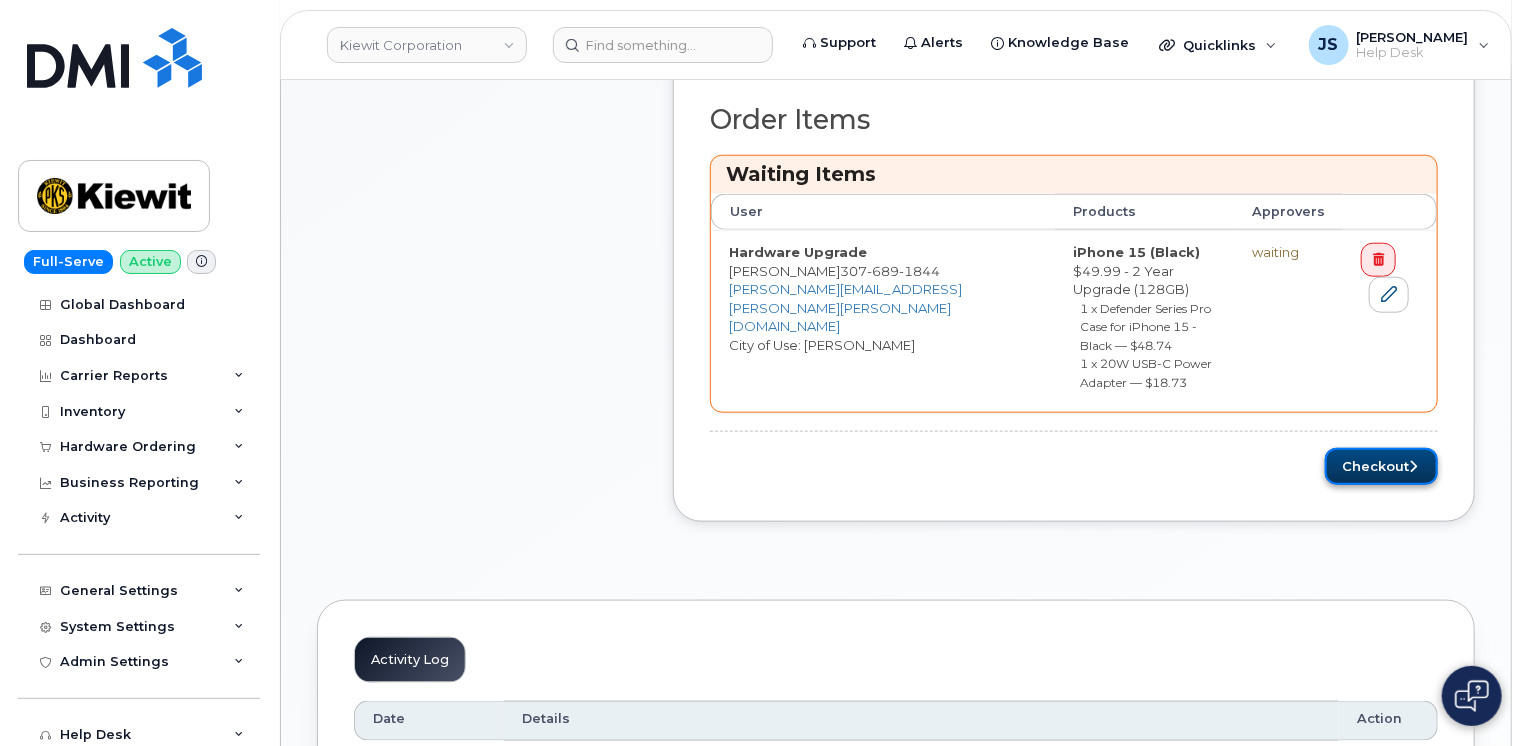 click on "Checkout" at bounding box center [1381, 466] 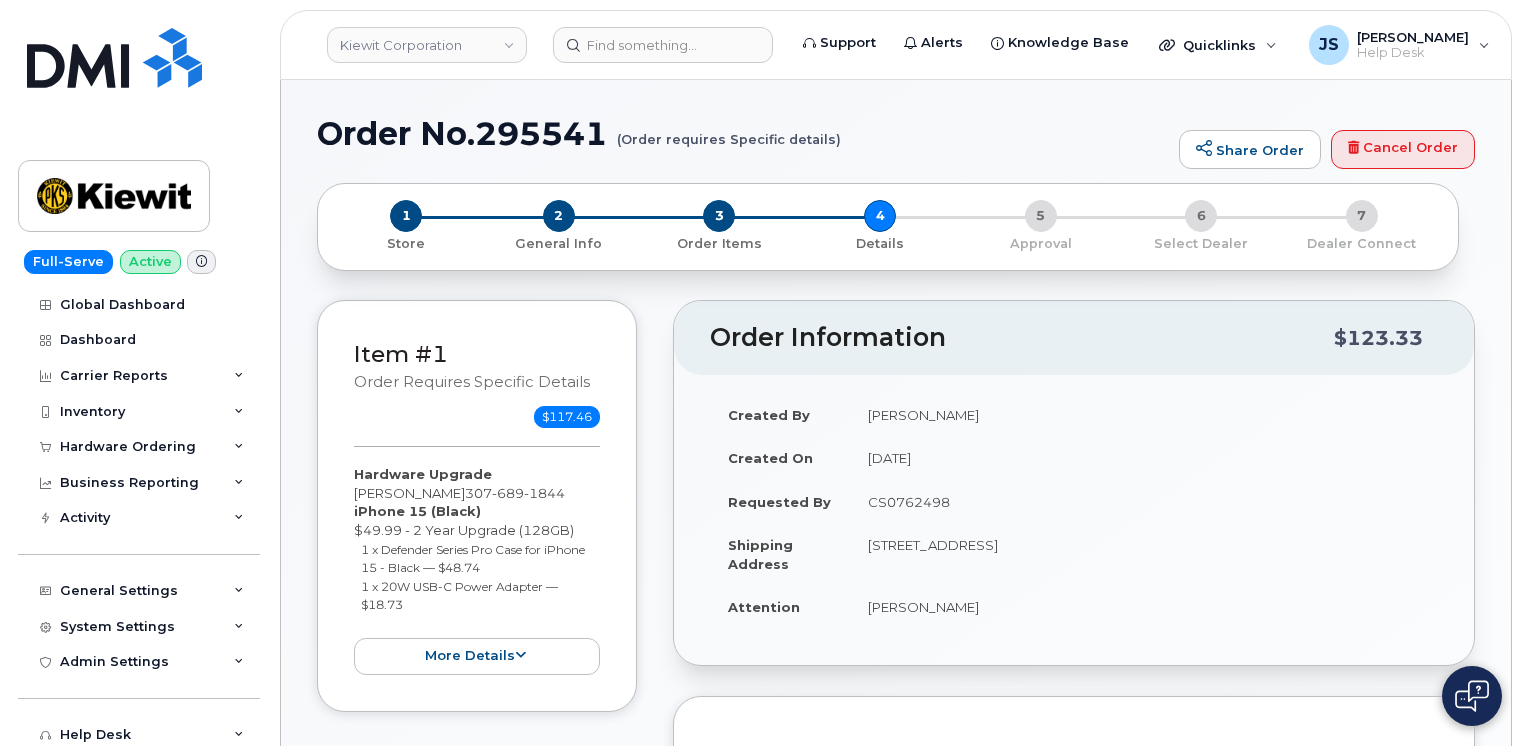 scroll, scrollTop: 0, scrollLeft: 0, axis: both 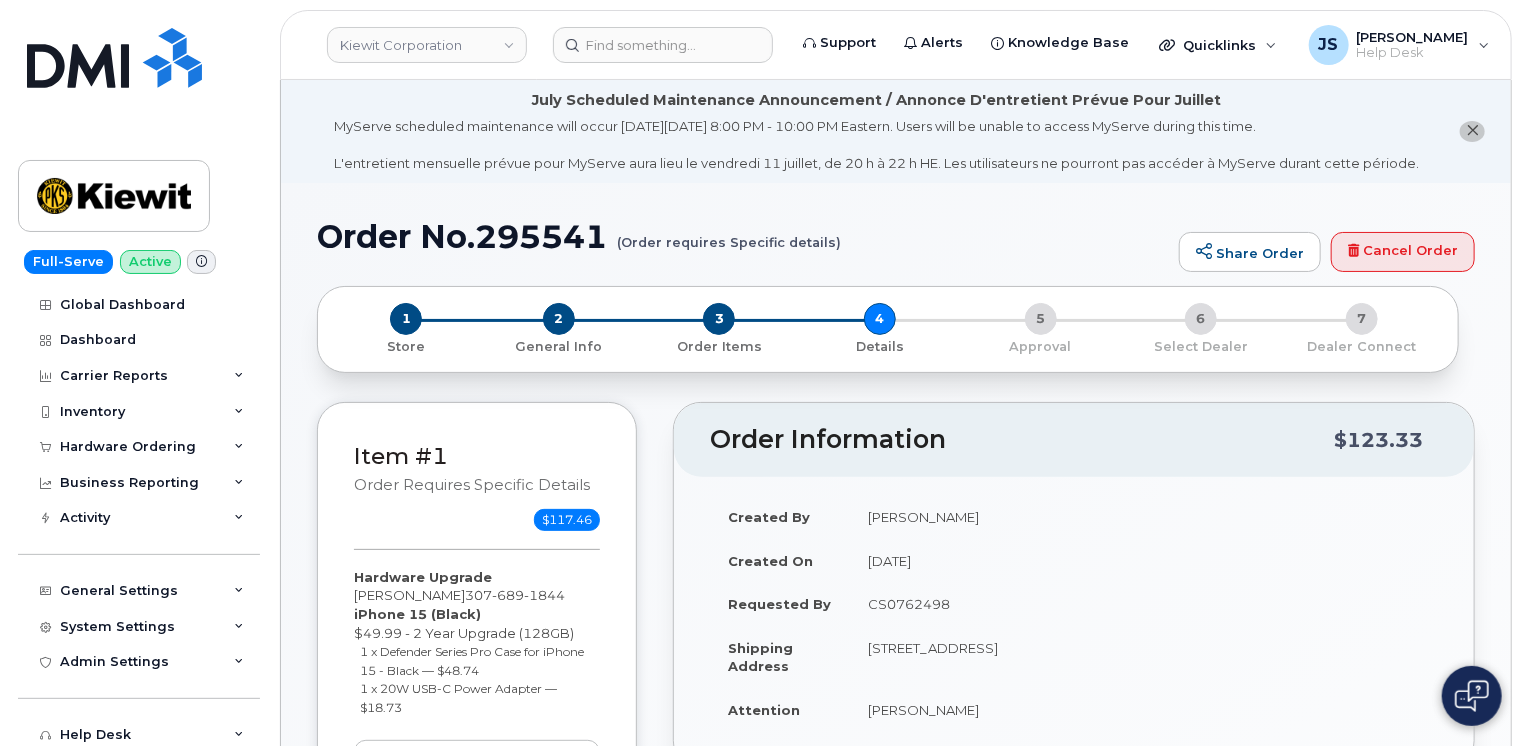 click on "Item #1
Order requires Specific details
$117.46
Hardware Upgrade
[PERSON_NAME]  [PHONE_NUMBER]
iPhone 15
(Black)
$49.99 - 2 Year Upgrade (128GB)
1 x Defender Series Pro Case for iPhone 15 - Black
—
$48.74
1 x 20W USB-C Power Adapter
—
$18.73
more details
Request
Hardware Upgrade
Reason:
eligible_for_upgrade
Employee
[PERSON_NAME]
( [PHONE_NUMBER] )
Email
[PERSON_NAME][EMAIL_ADDRESS][PERSON_NAME][PERSON_NAME][DOMAIN_NAME]
Carrier Base
Verizon Wireless
Requested Device
iPhone 15
Term Details
2 Year Upgrade (128GB)
Requested Accessories
Defender Series Pro Case for iPhone 15 - Black x 1
— $48.74
20W USB-C Power Adapter x 1
— $18.73
Accounting Codes
Cost Center: None
Profit Center: None
WBS Element: 104314.3281
Estimated Device Cost
$49.99
Estimated Shipping Charge
$0.00
Estimated Total
(Device & Accessories)" at bounding box center [896, 874] 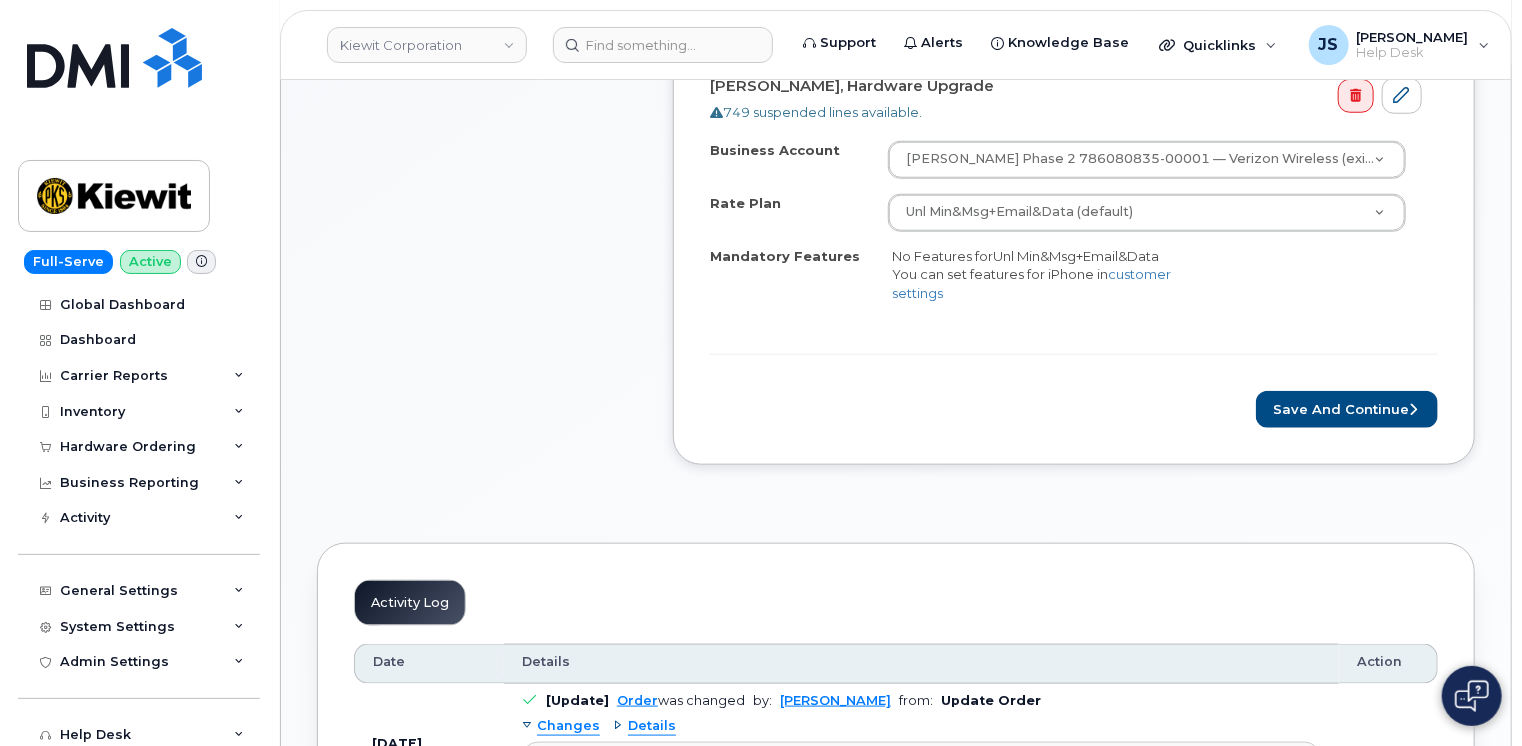 scroll, scrollTop: 880, scrollLeft: 0, axis: vertical 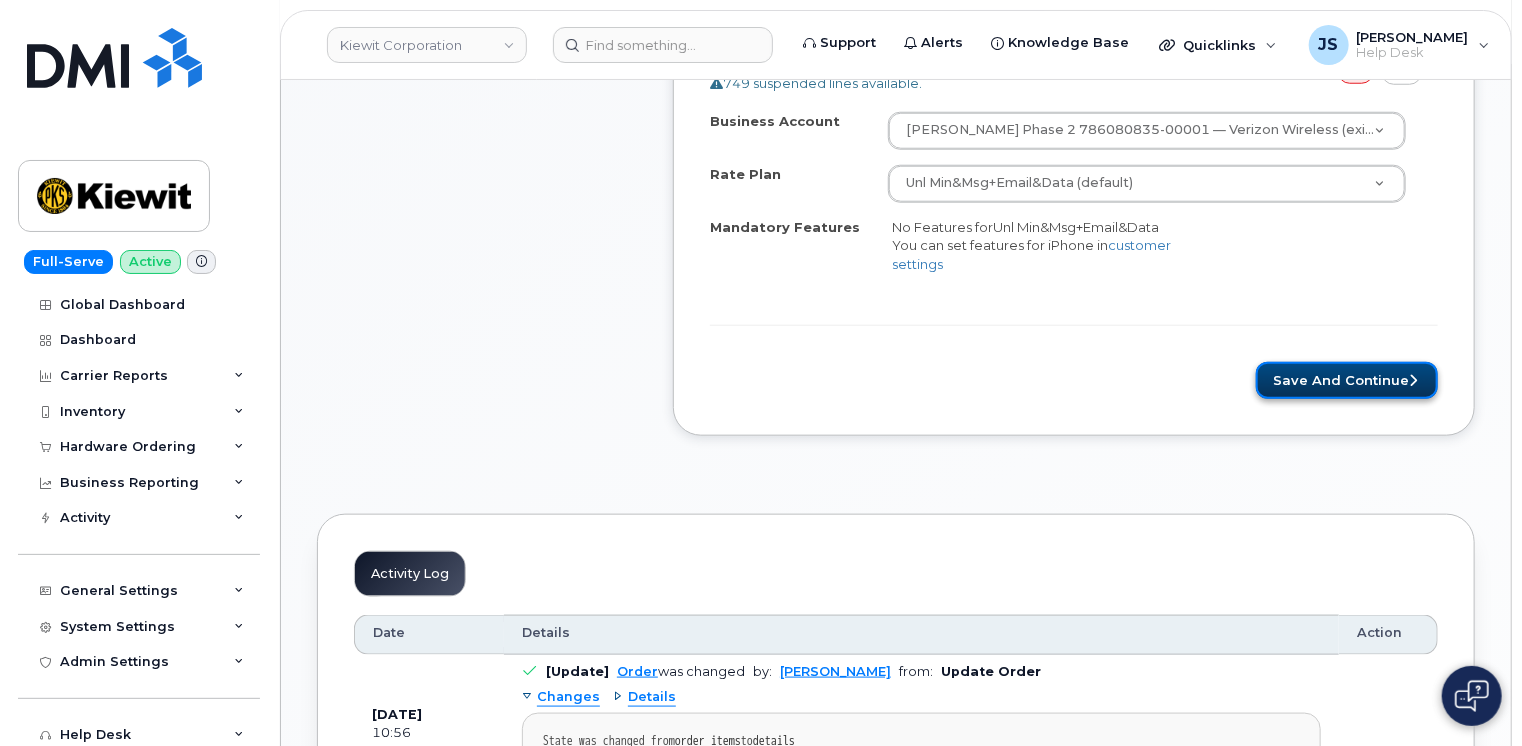 click on "Save and Continue" at bounding box center (1347, 380) 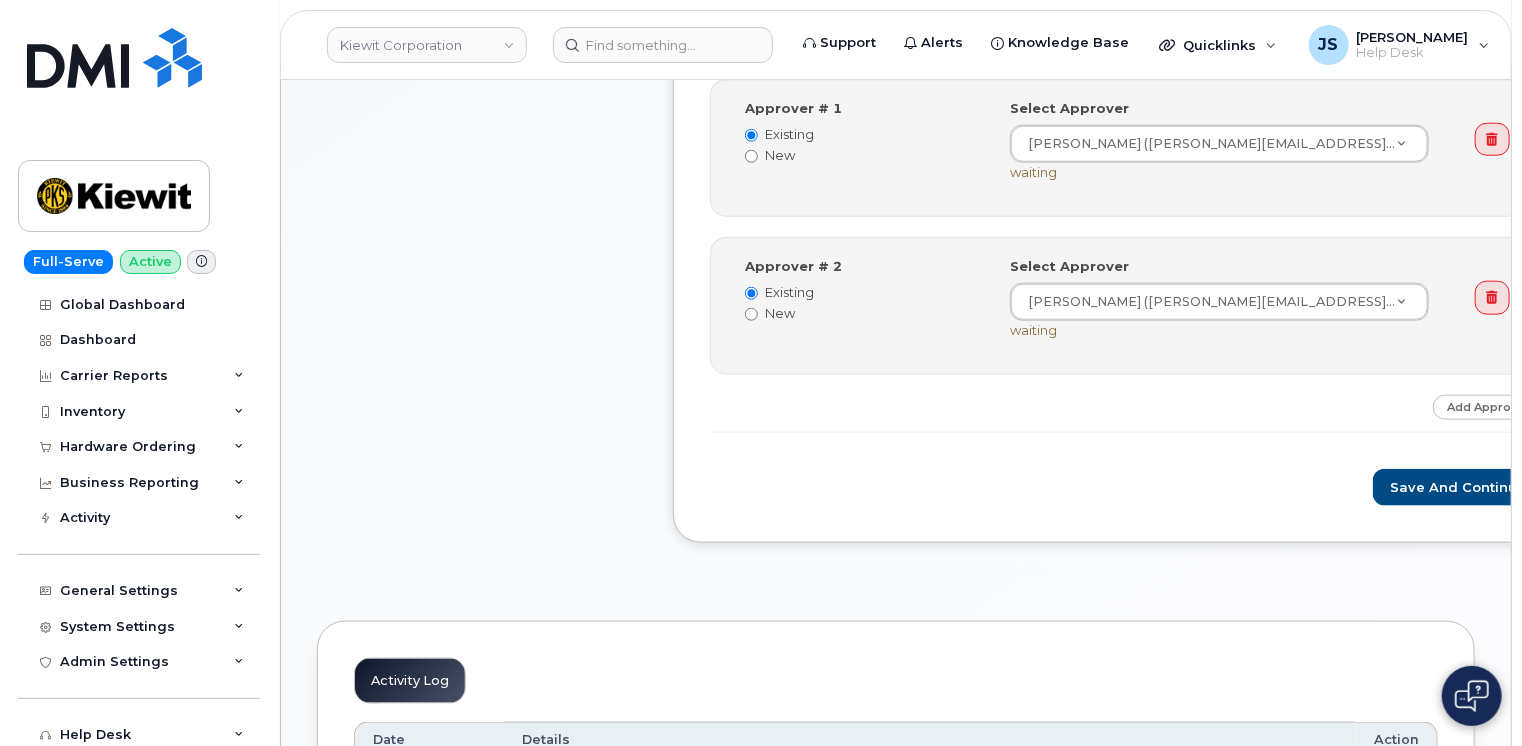 scroll, scrollTop: 960, scrollLeft: 0, axis: vertical 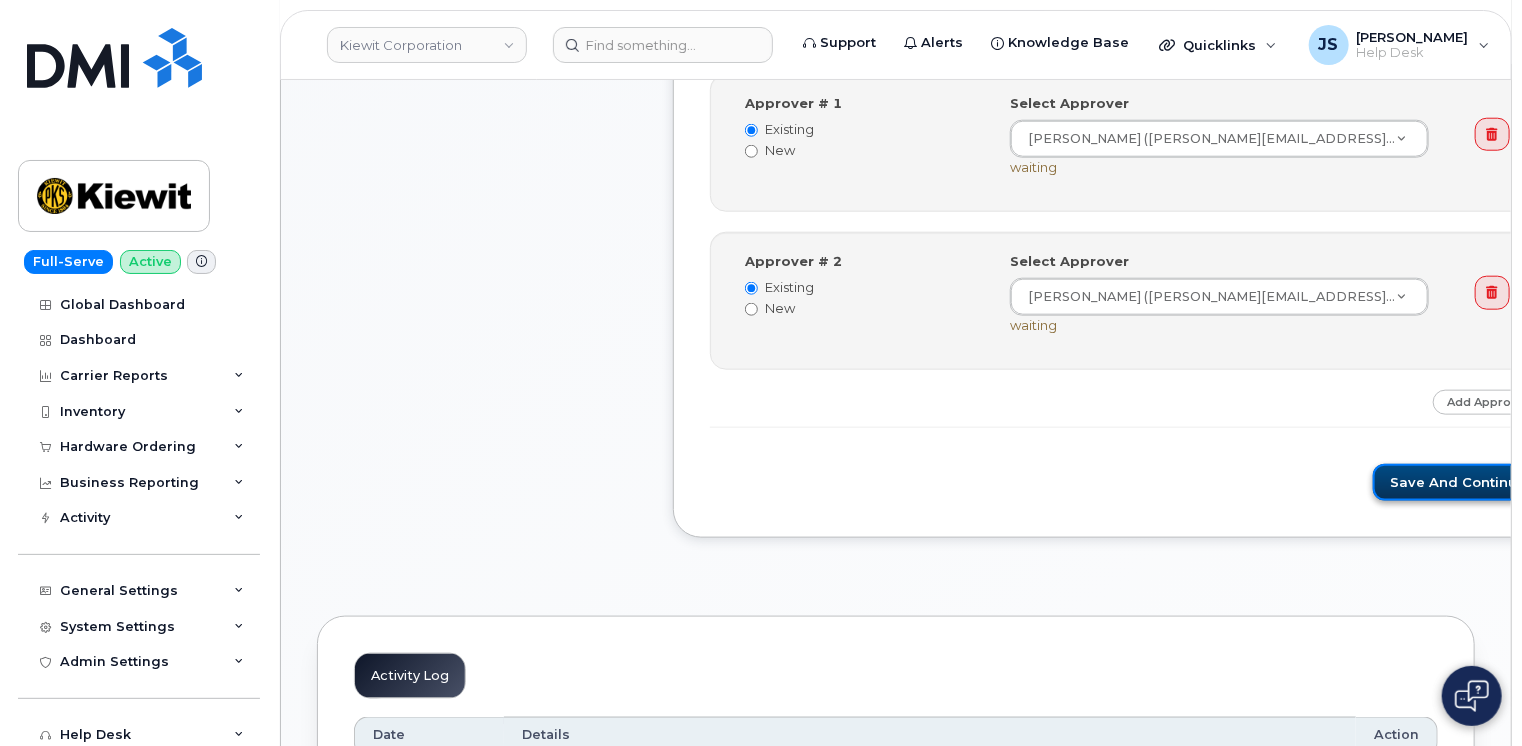 click on "Save and Continue" at bounding box center [1458, 482] 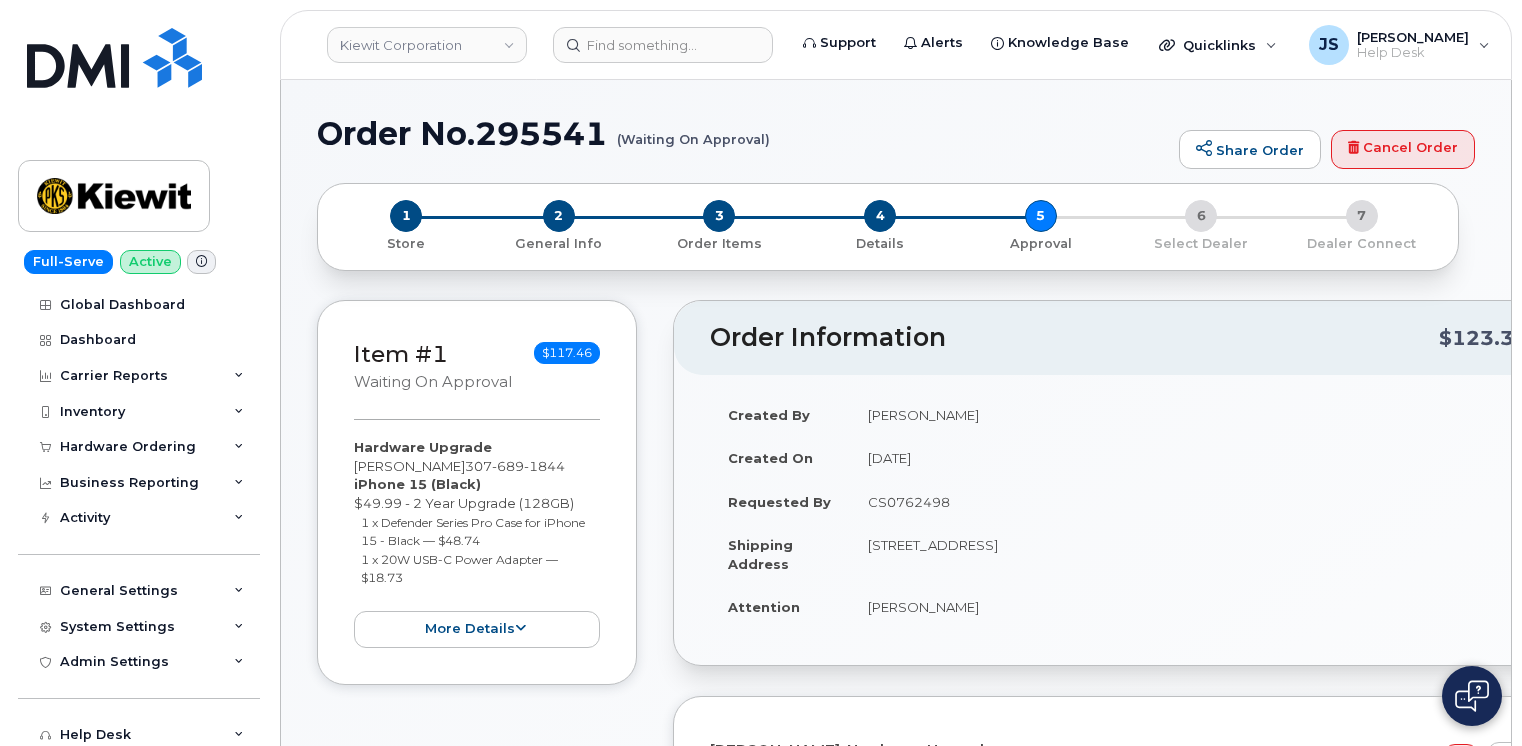 scroll, scrollTop: 0, scrollLeft: 0, axis: both 